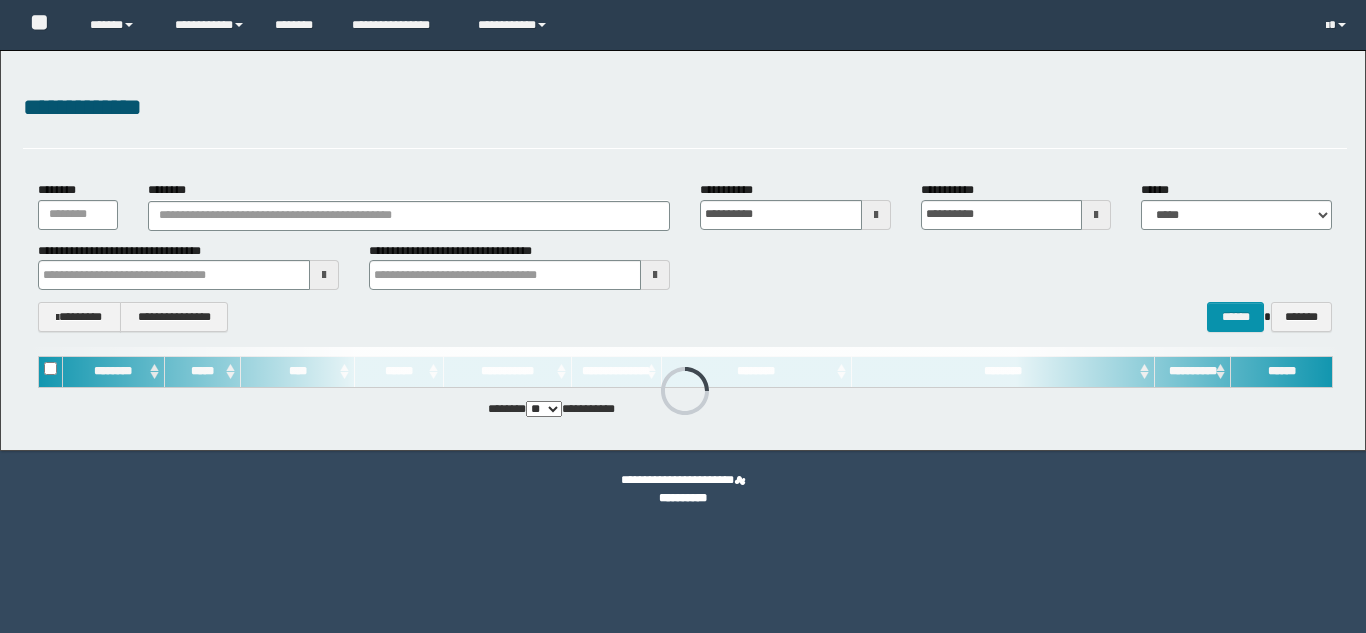 scroll, scrollTop: 0, scrollLeft: 0, axis: both 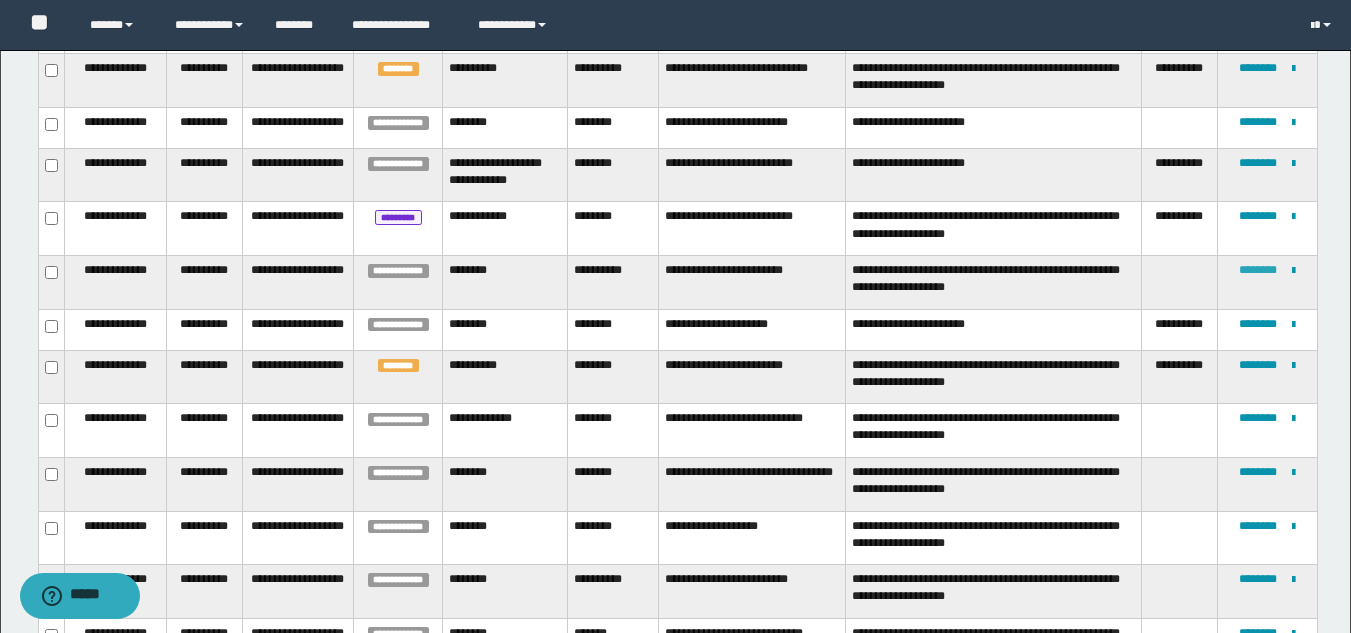 click on "********" at bounding box center (1258, 270) 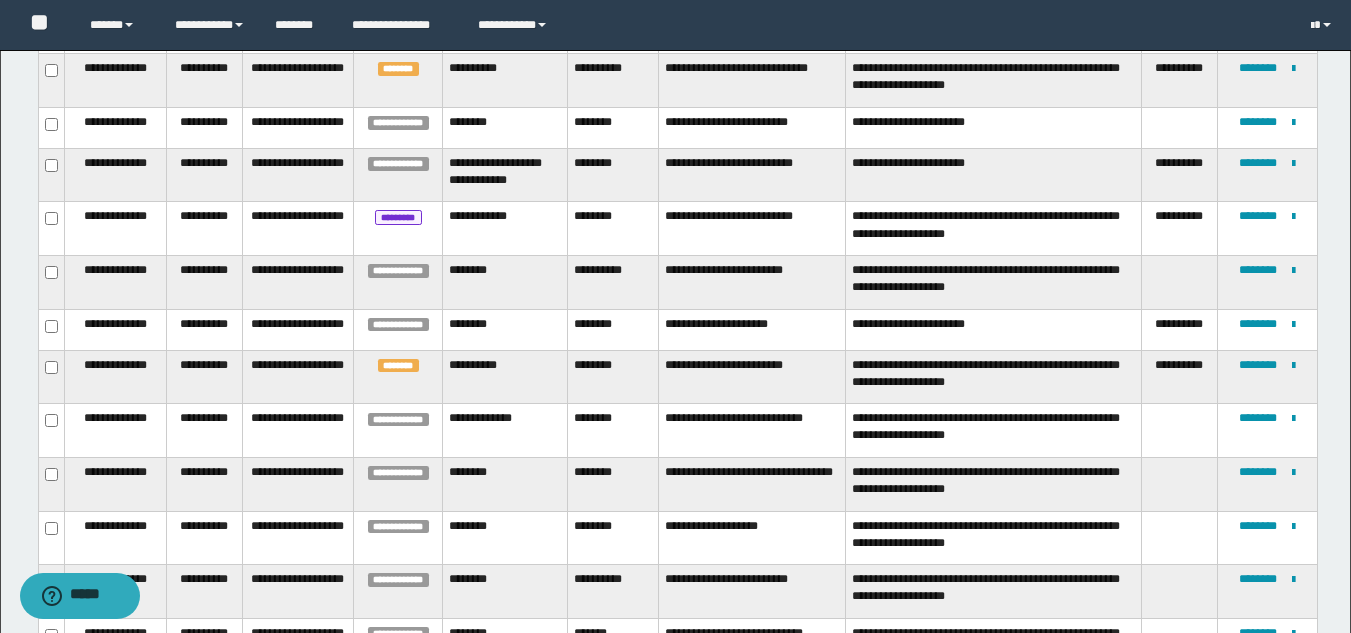 scroll, scrollTop: 135, scrollLeft: 0, axis: vertical 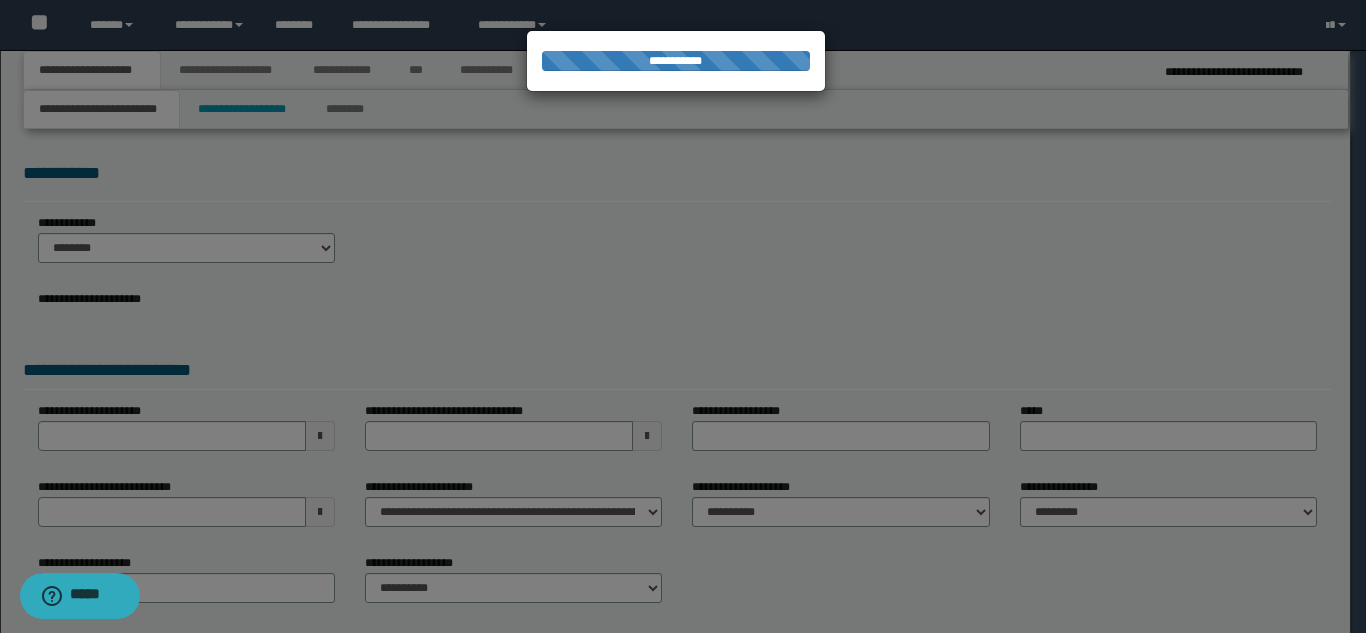 select on "*" 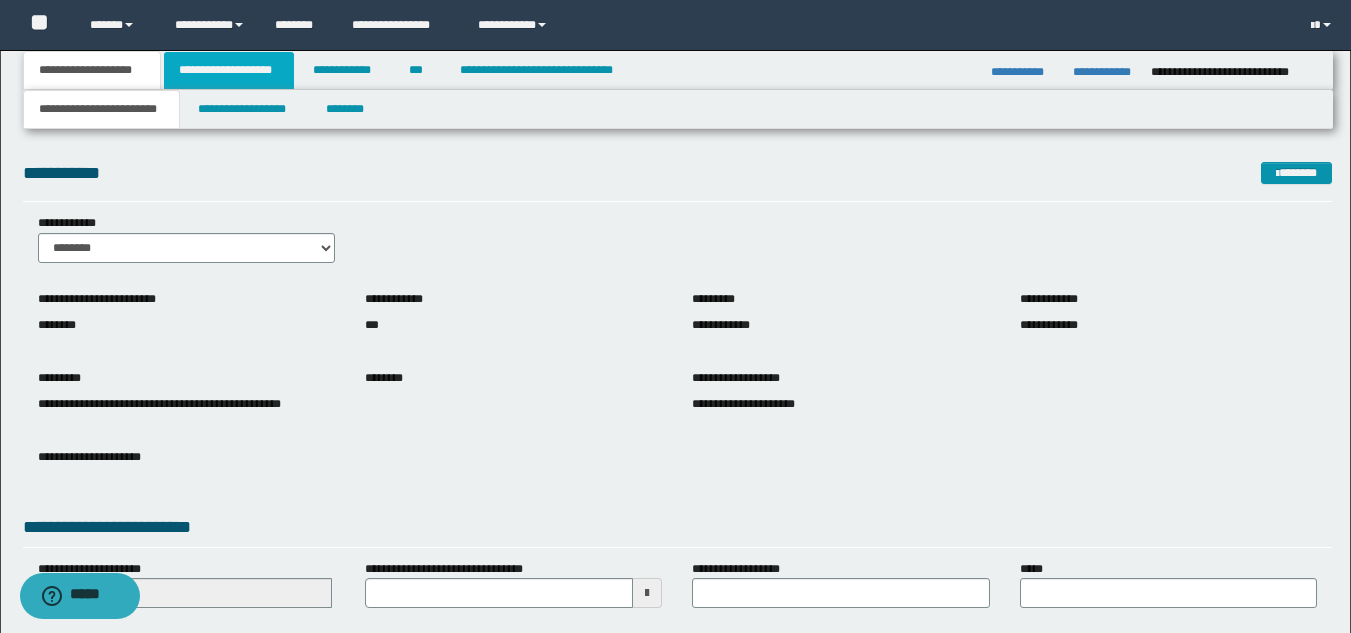 click on "**********" at bounding box center (229, 70) 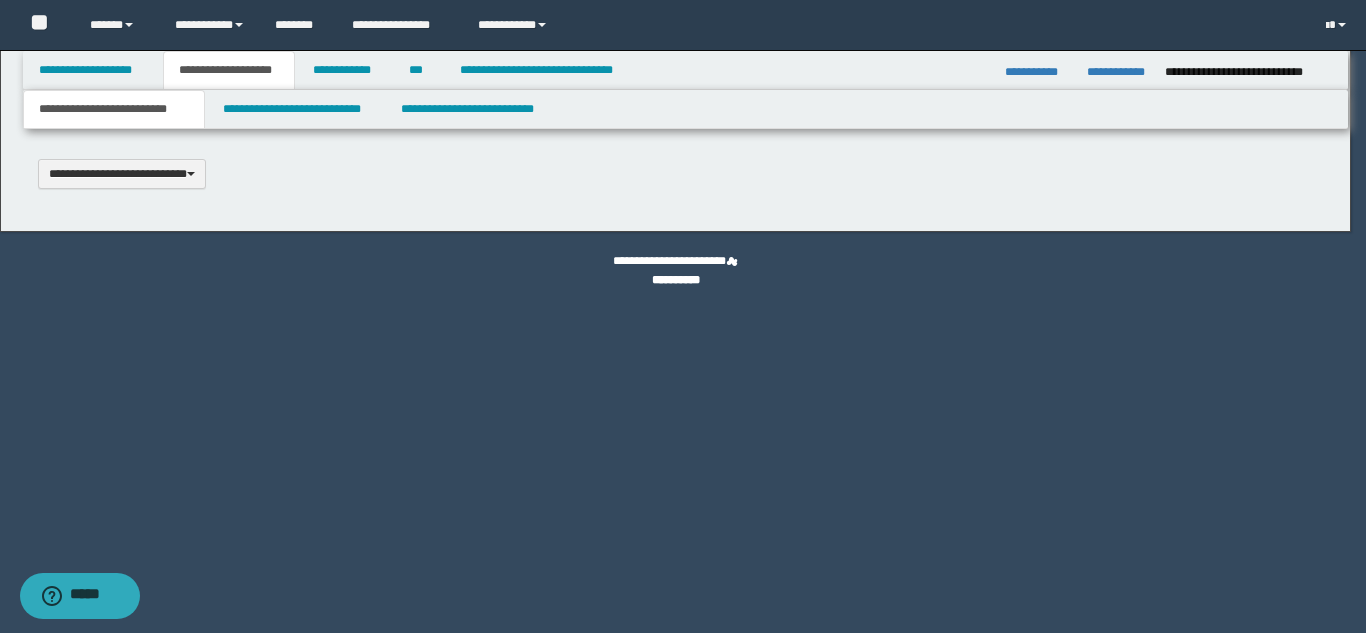 type 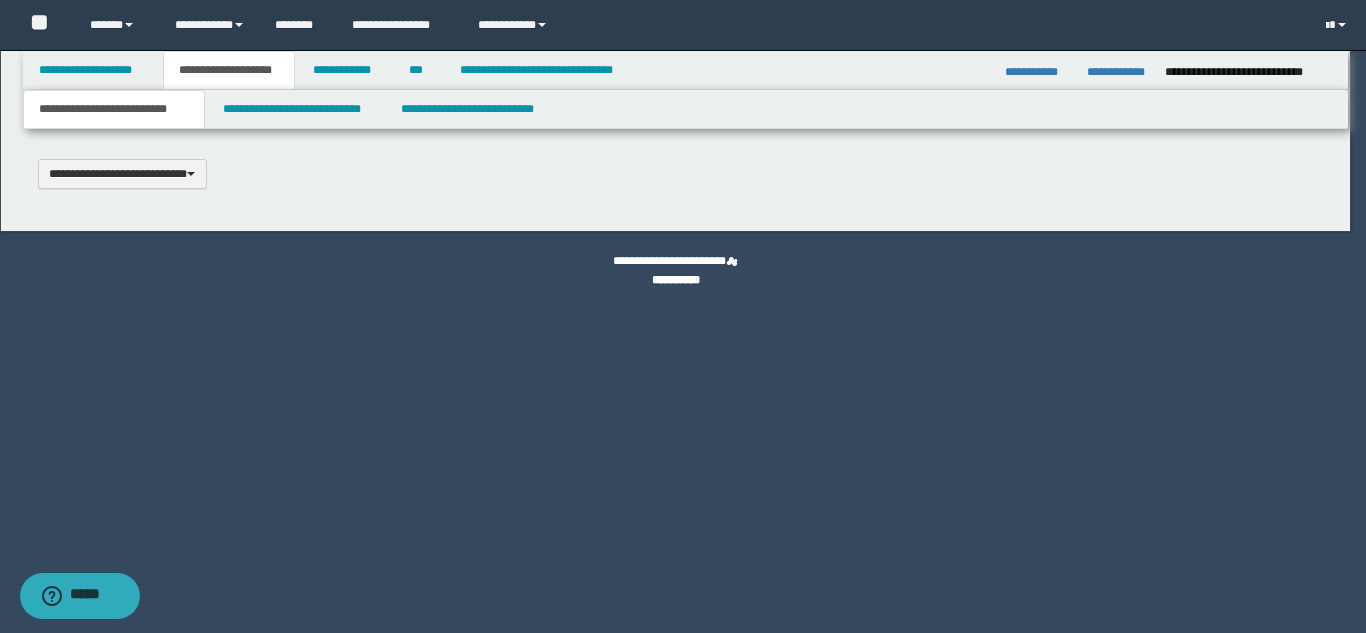 scroll, scrollTop: 0, scrollLeft: 0, axis: both 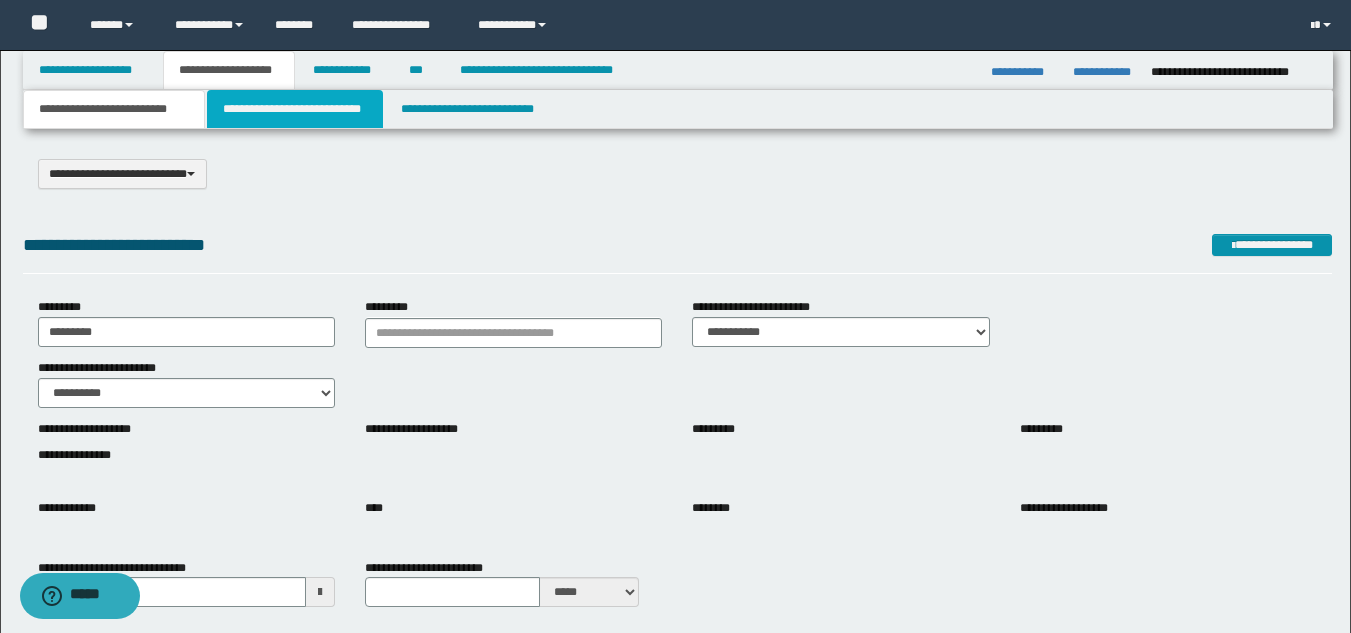 click on "**********" at bounding box center (295, 109) 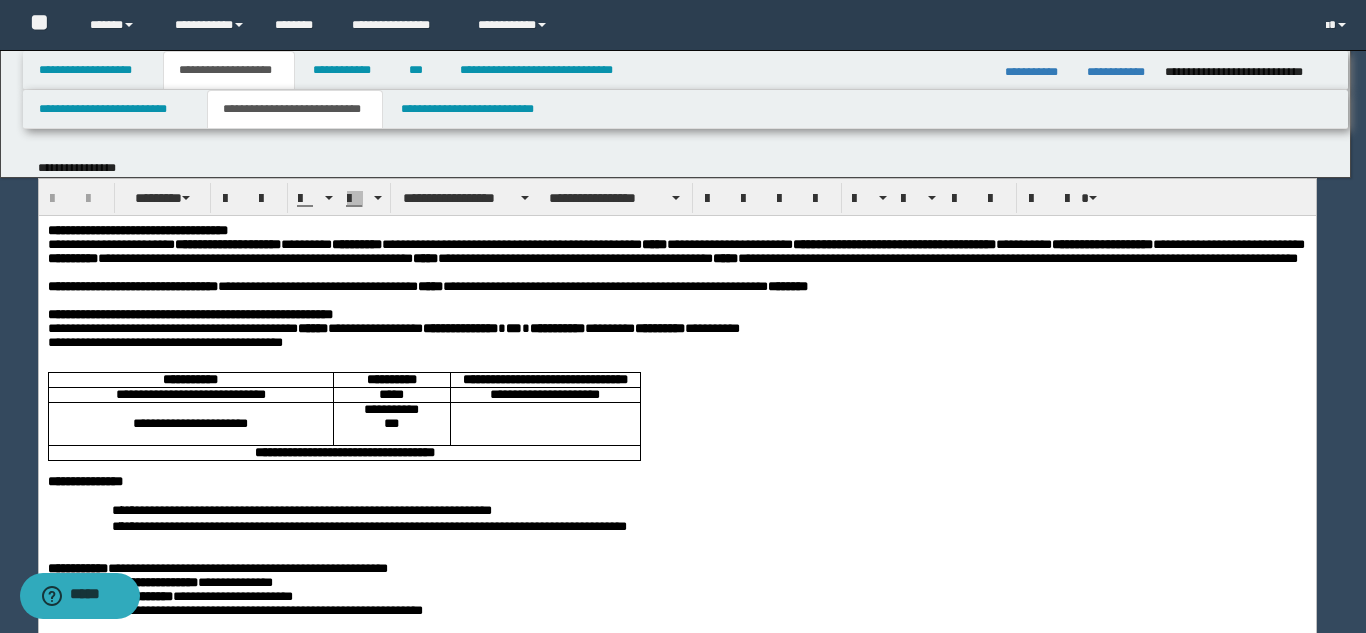 scroll, scrollTop: 0, scrollLeft: 0, axis: both 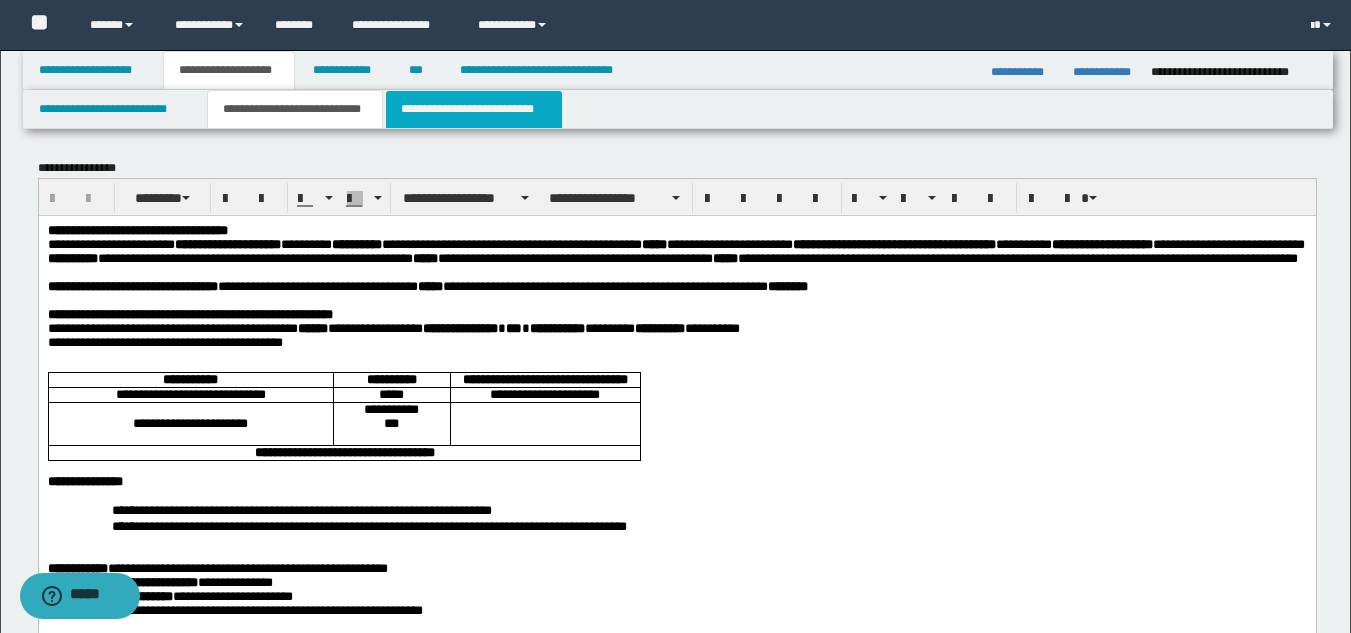 click on "**********" at bounding box center [474, 109] 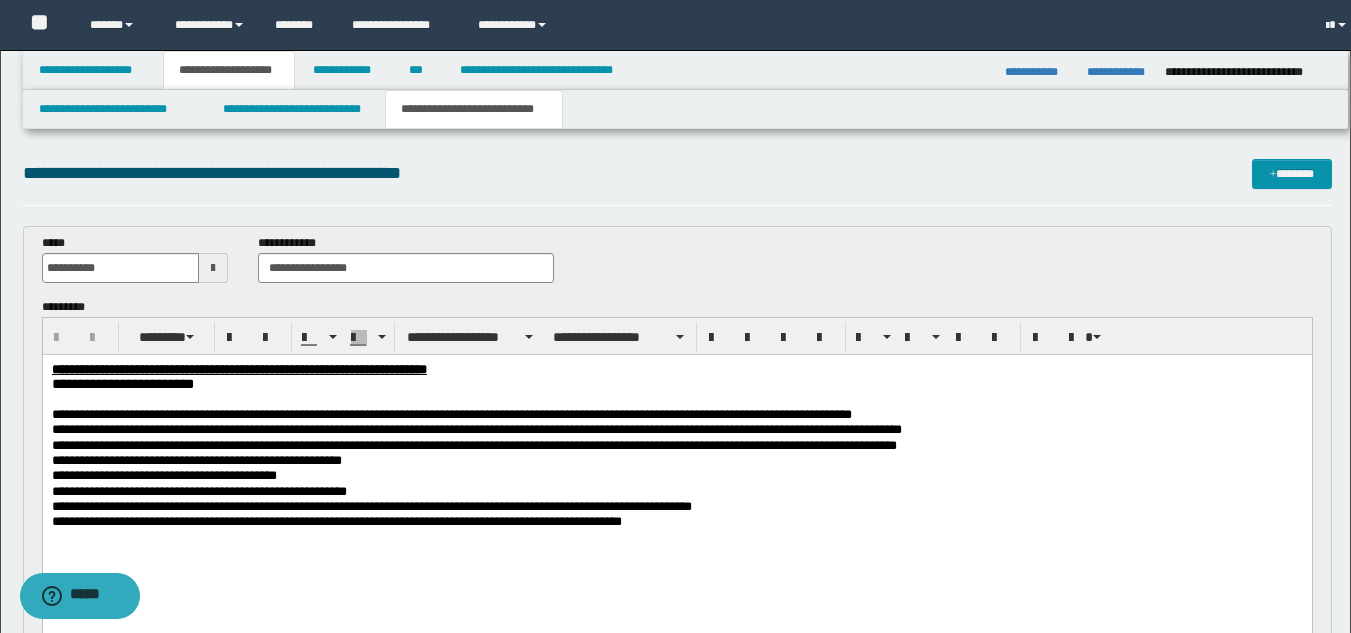 scroll, scrollTop: 0, scrollLeft: 0, axis: both 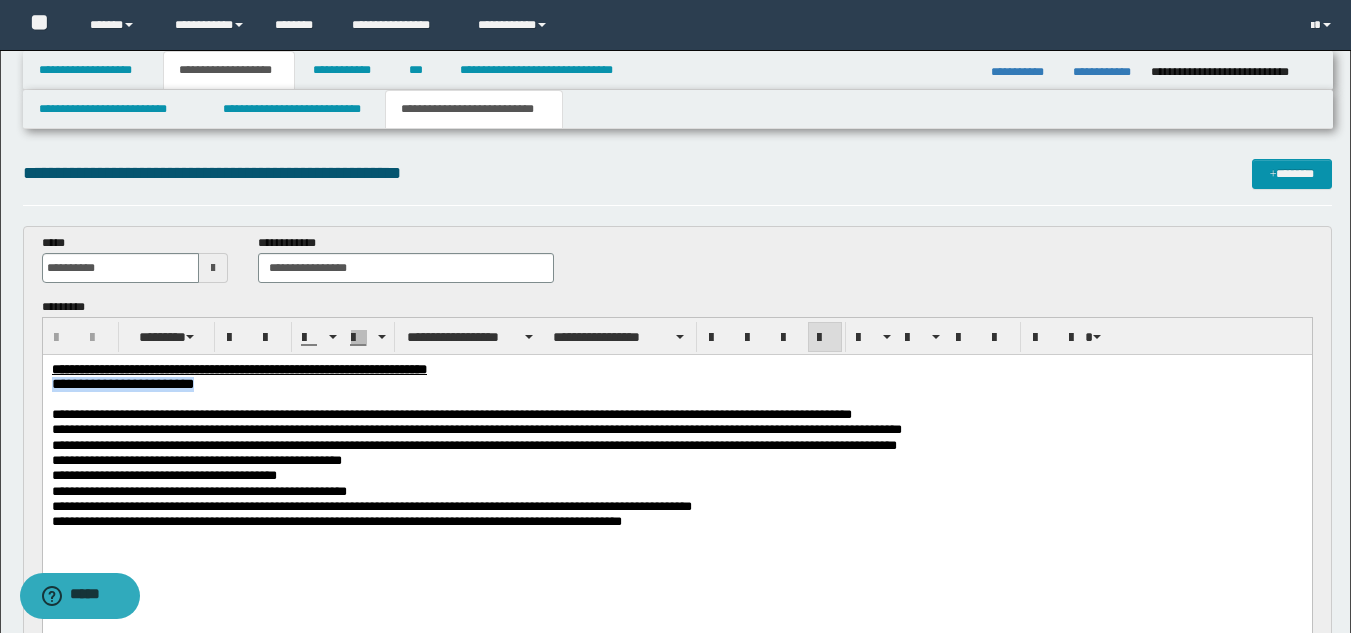 drag, startPoint x: 304, startPoint y: 385, endPoint x: 40, endPoint y: 391, distance: 264.06818 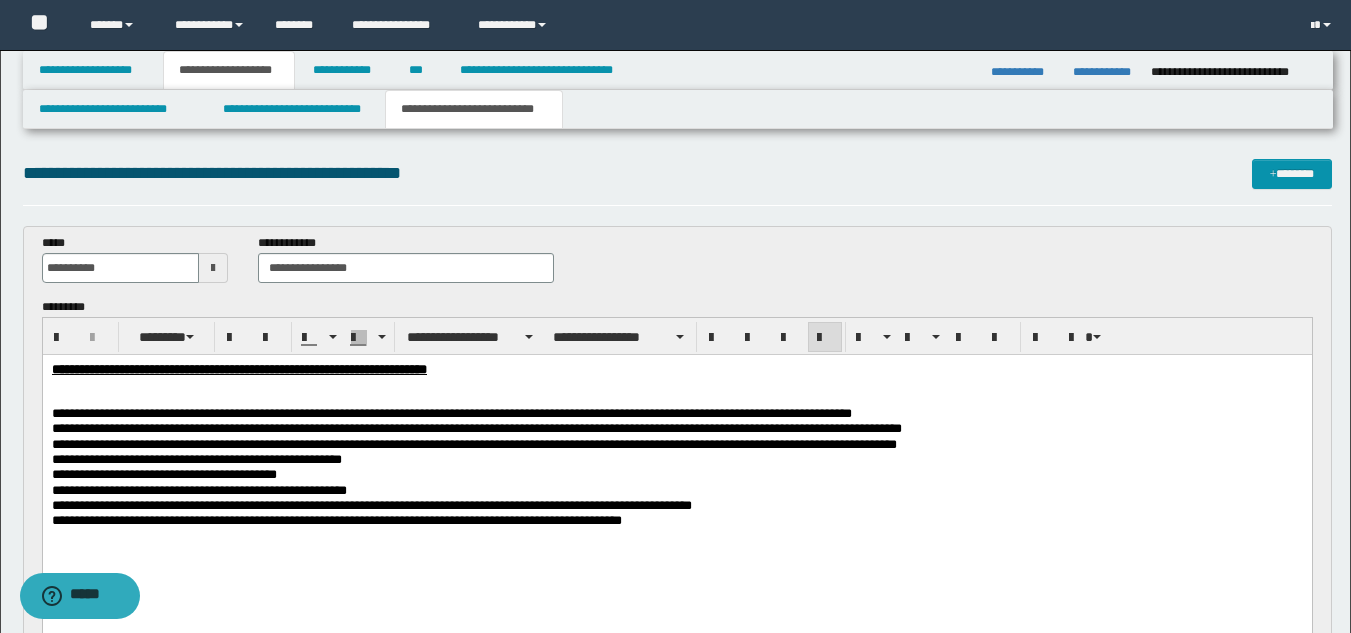 click at bounding box center (676, 384) 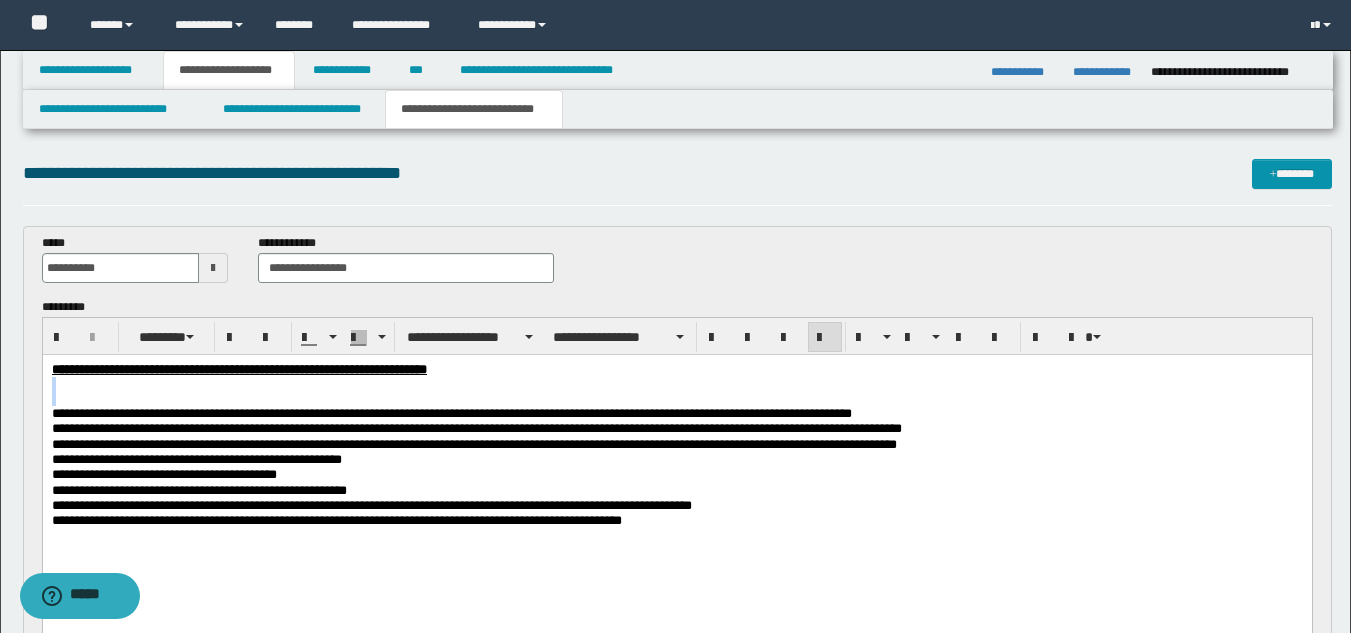 click on "**********" at bounding box center [676, 479] 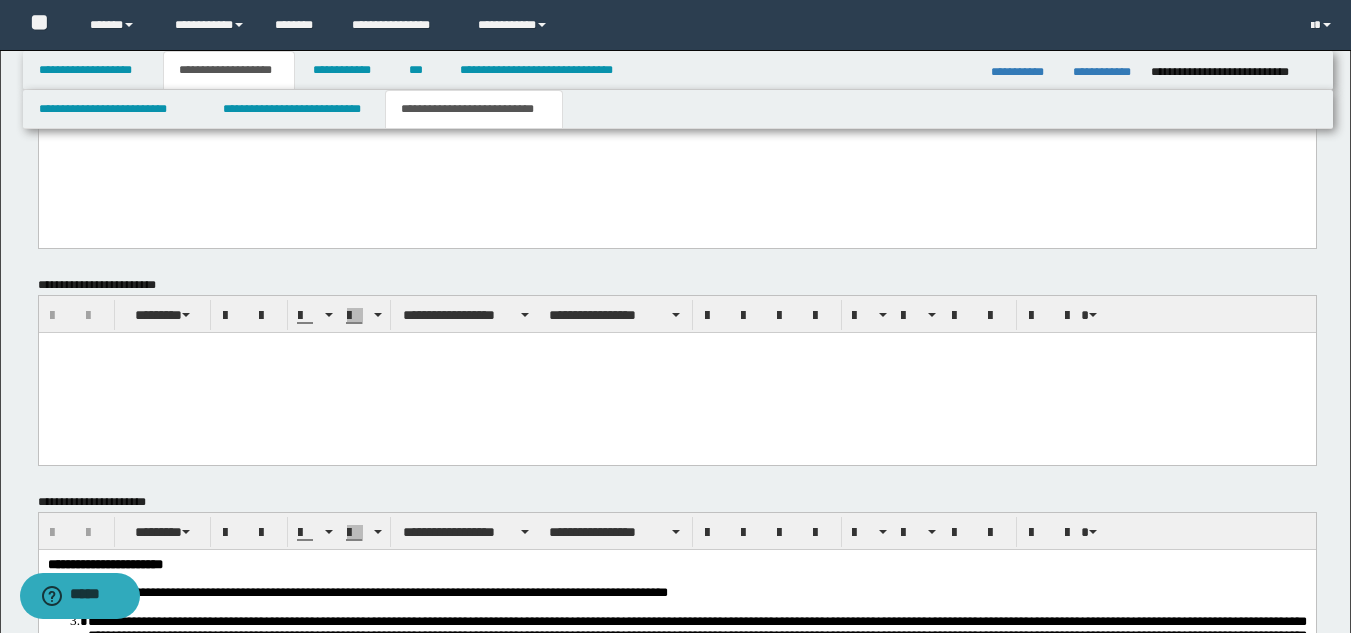 scroll, scrollTop: 0, scrollLeft: 0, axis: both 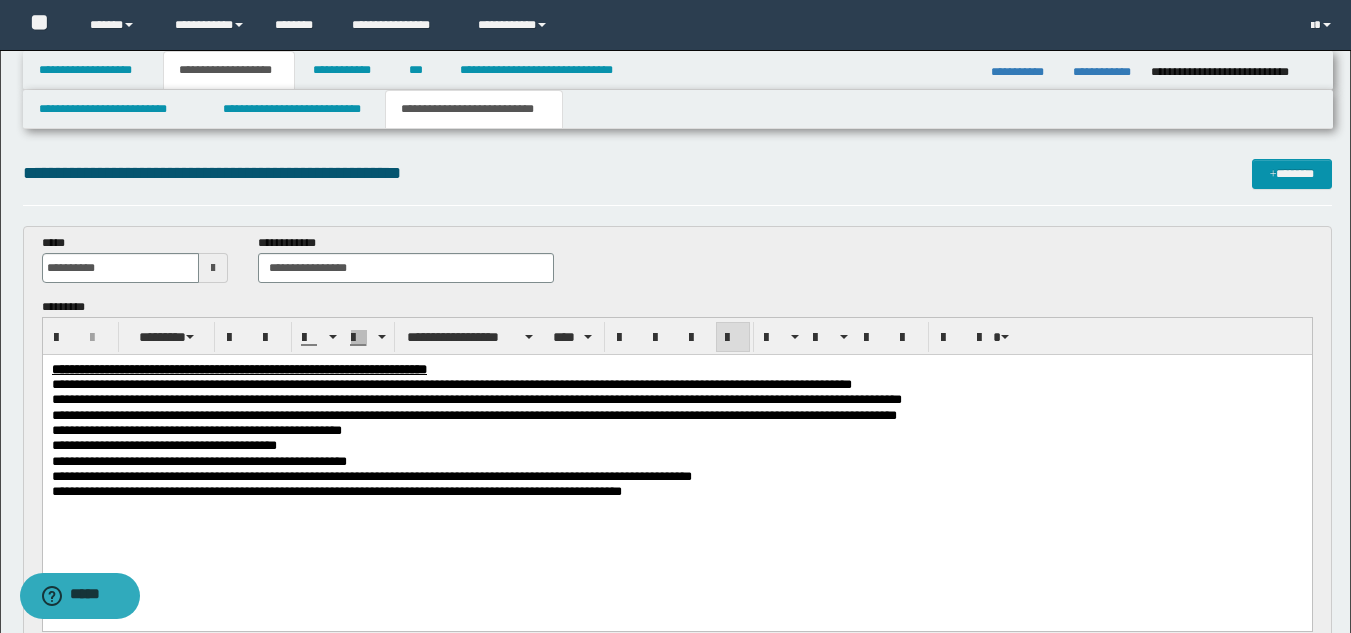 click on "**********" at bounding box center (336, 491) 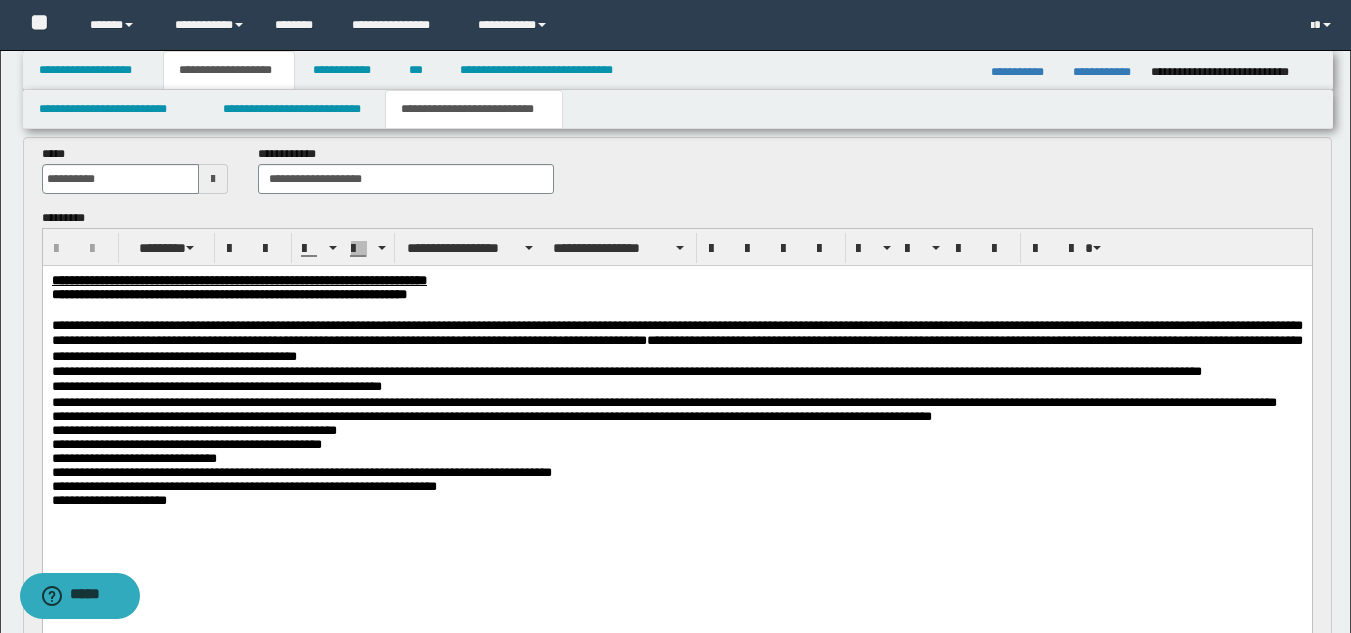 scroll, scrollTop: 610, scrollLeft: 0, axis: vertical 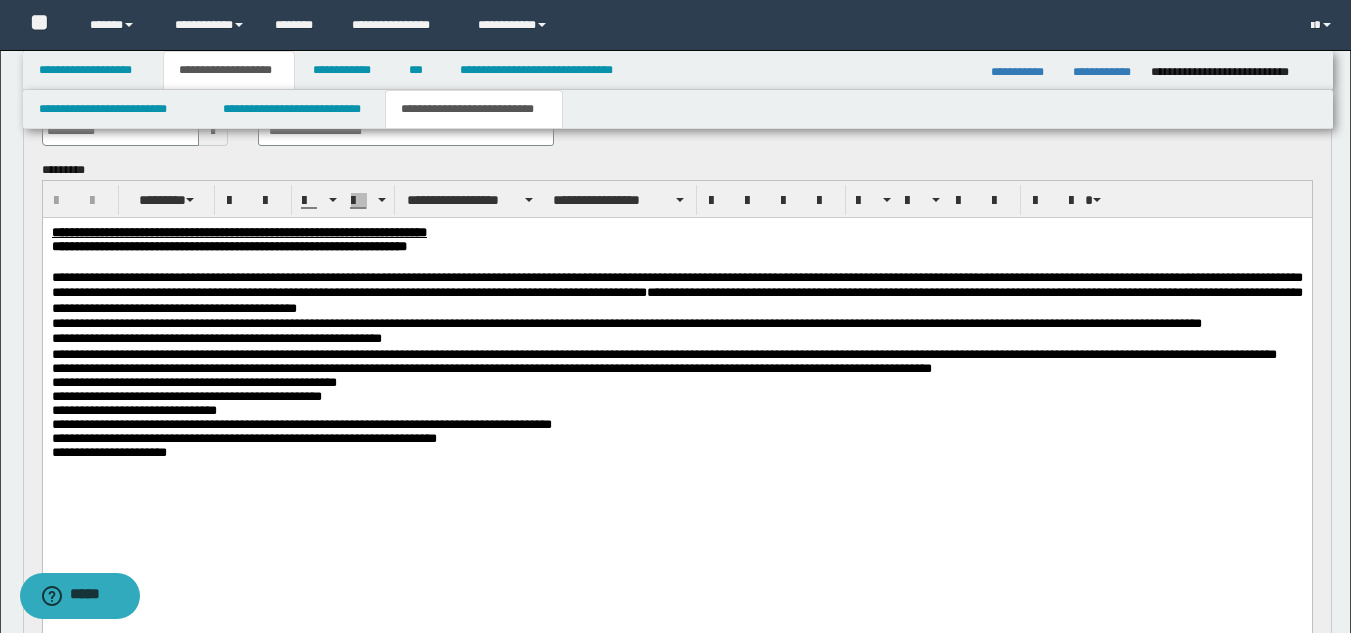 drag, startPoint x: 1365, startPoint y: 107, endPoint x: 1214, endPoint y: 19, distance: 174.77129 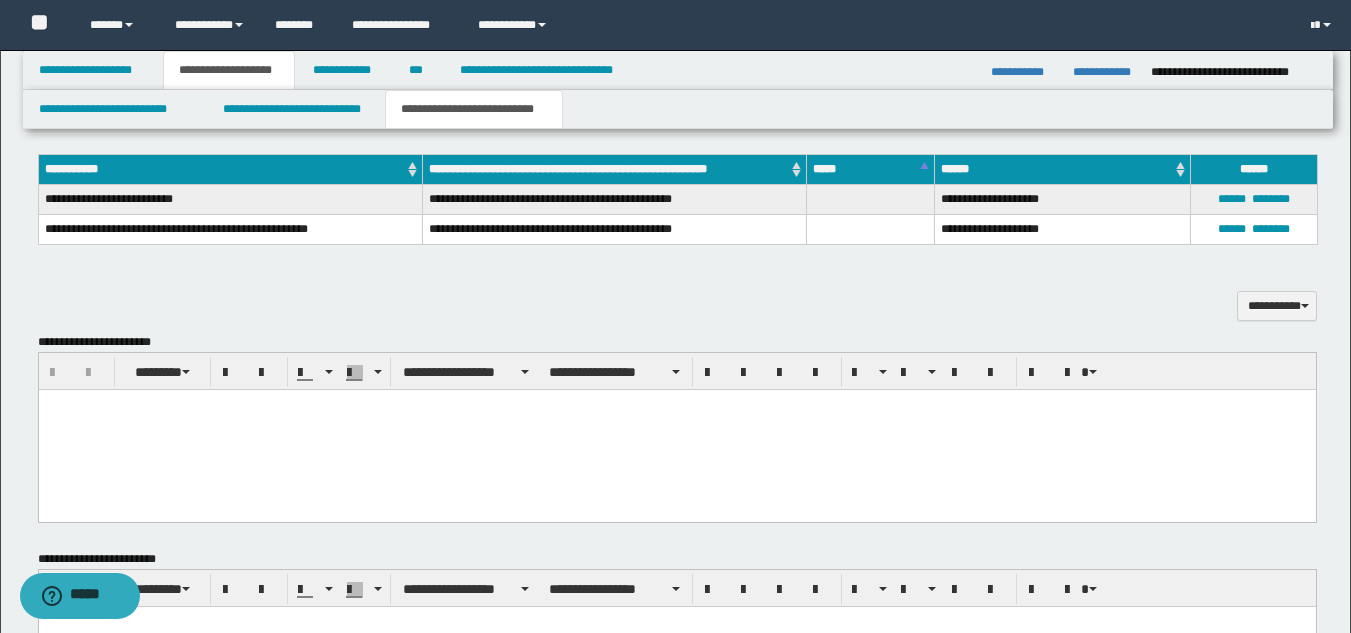 scroll, scrollTop: 1192, scrollLeft: 0, axis: vertical 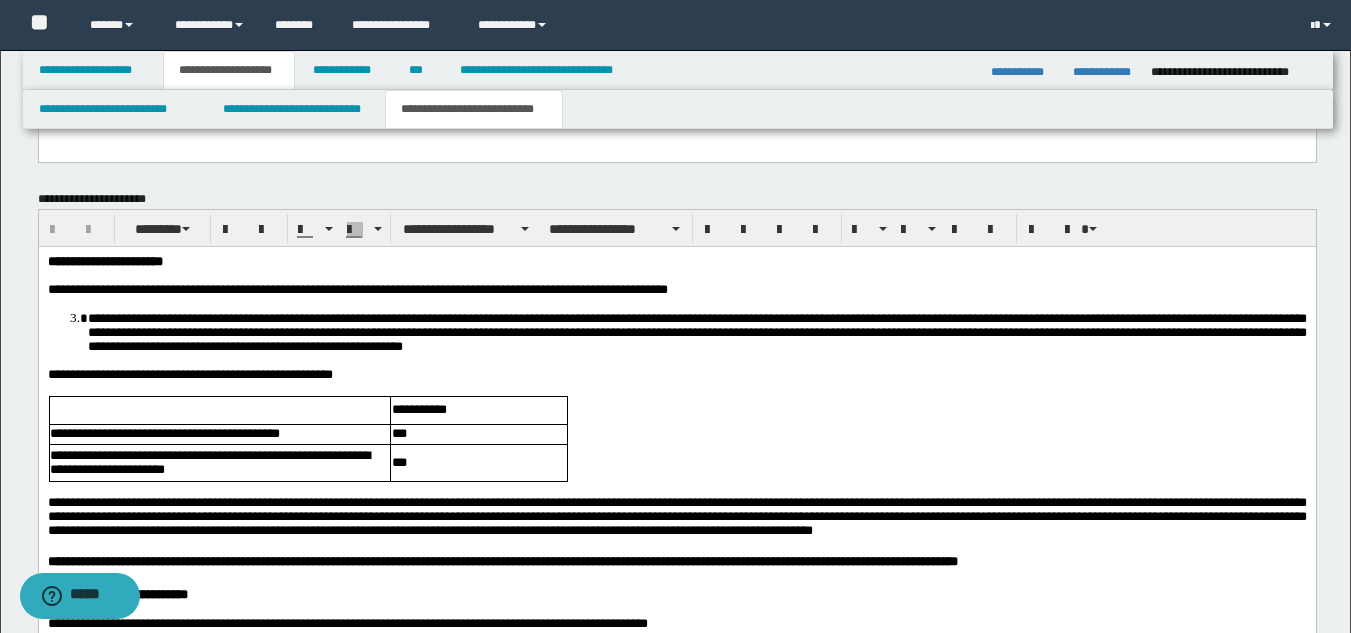 drag, startPoint x: 1365, startPoint y: 245, endPoint x: 1190, endPoint y: 235, distance: 175.28548 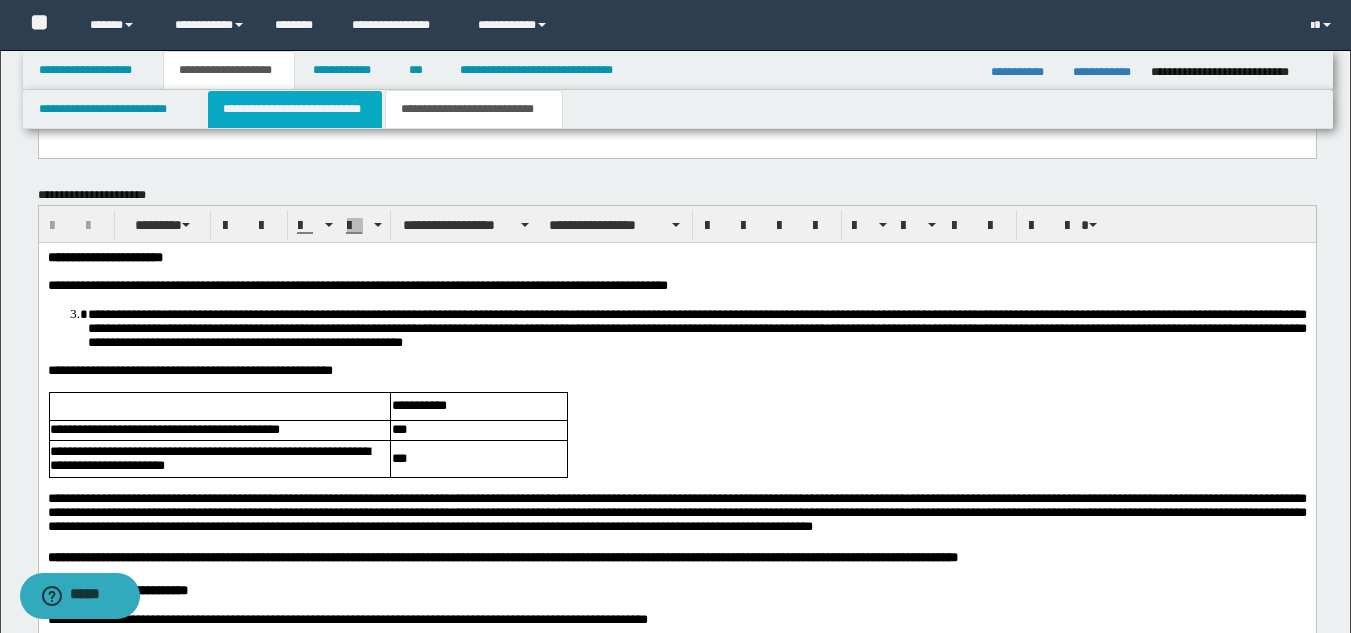 click on "**********" at bounding box center [295, 109] 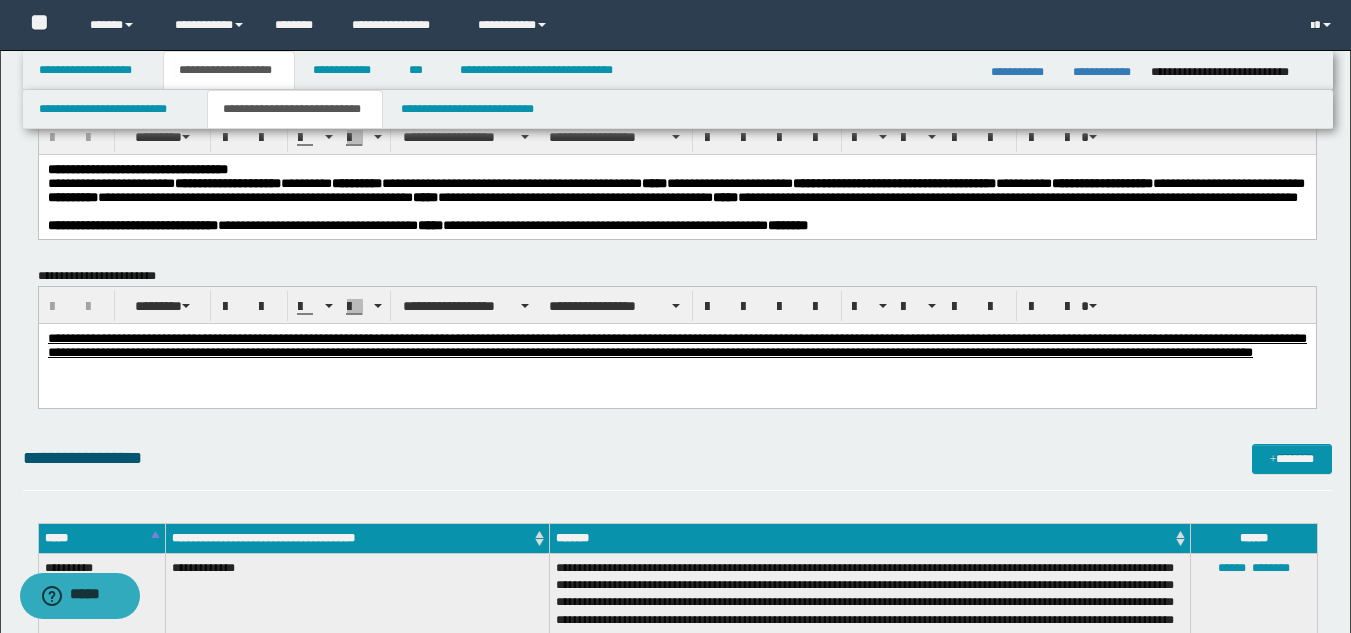 scroll, scrollTop: 2, scrollLeft: 0, axis: vertical 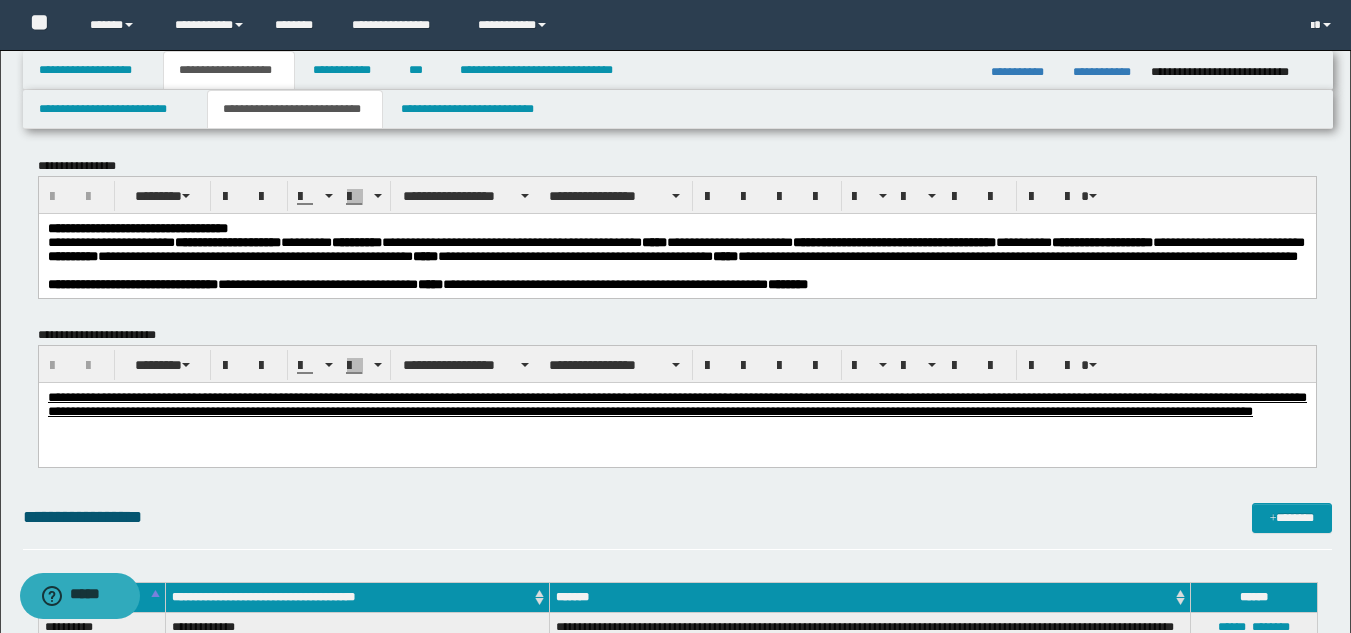 click on "**********" at bounding box center [237, 241] 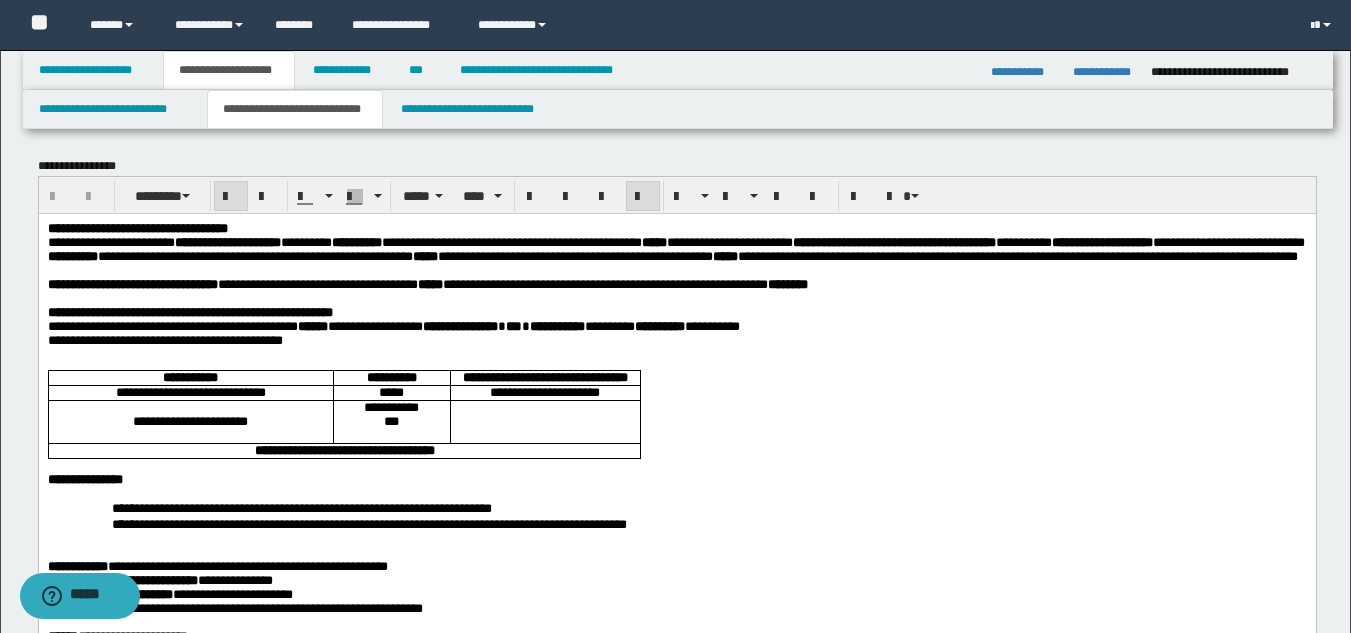 click on "**********" at bounding box center (676, 479) 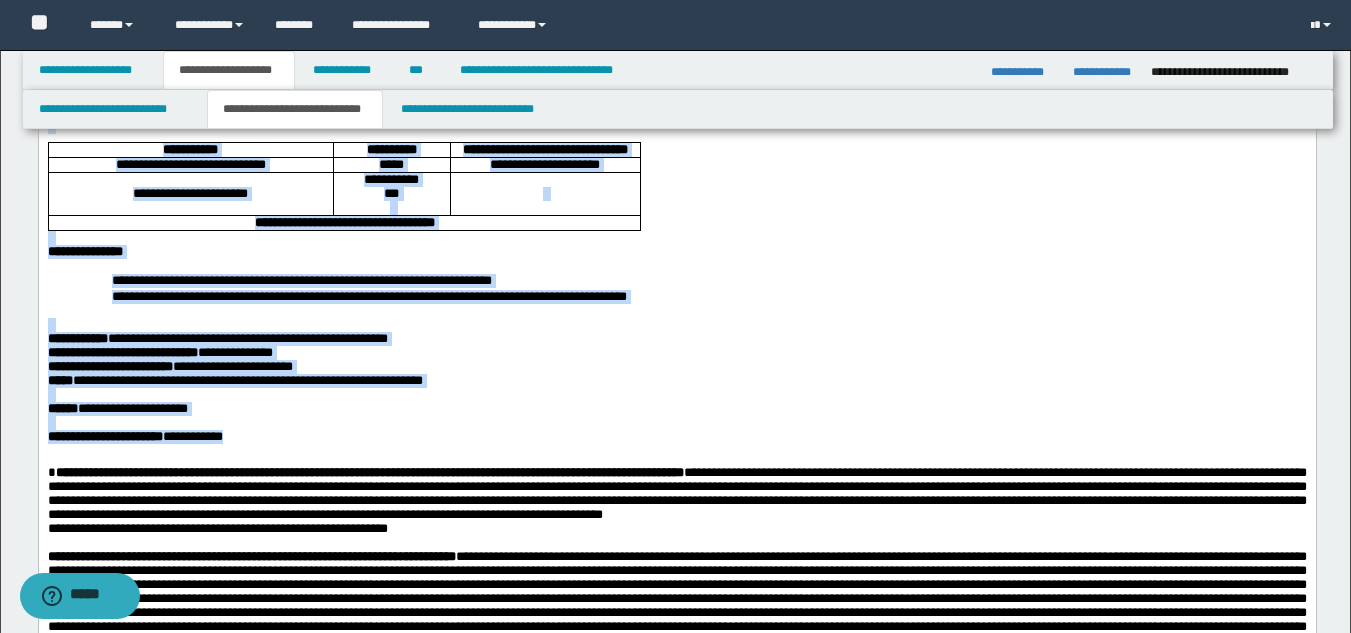 scroll, scrollTop: 0, scrollLeft: 0, axis: both 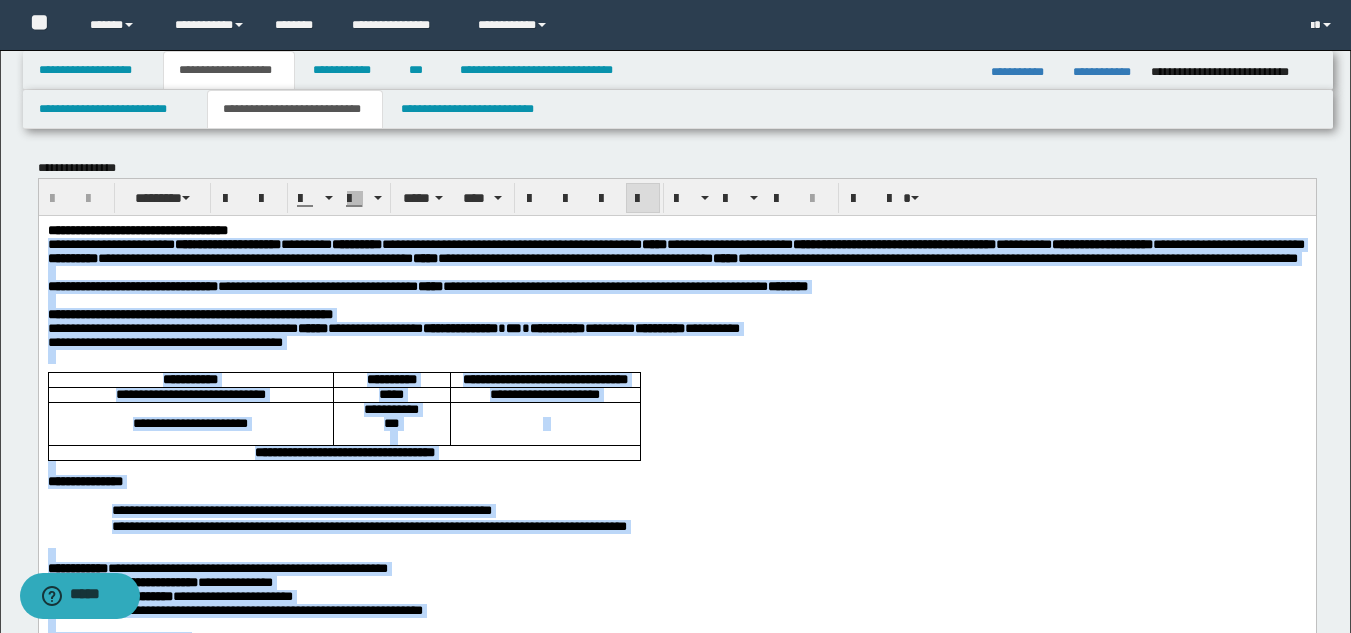 drag, startPoint x: 285, startPoint y: 743, endPoint x: 34, endPoint y: 242, distance: 560.3588 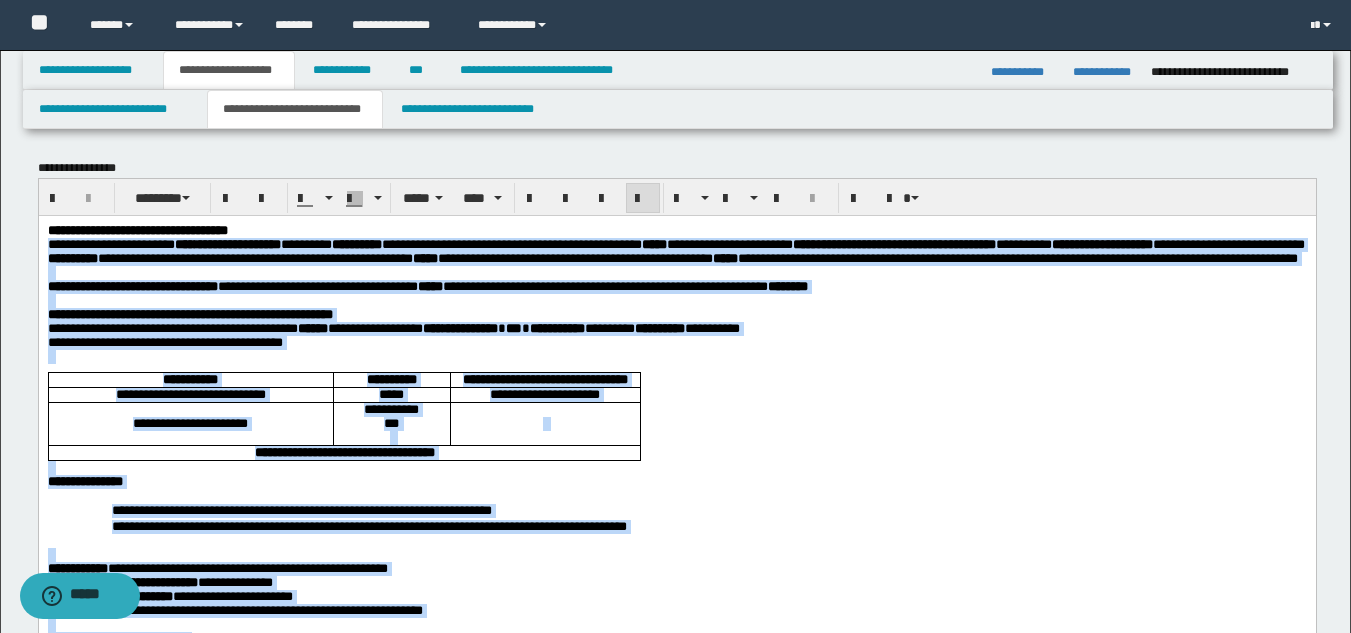 scroll, scrollTop: 553, scrollLeft: 0, axis: vertical 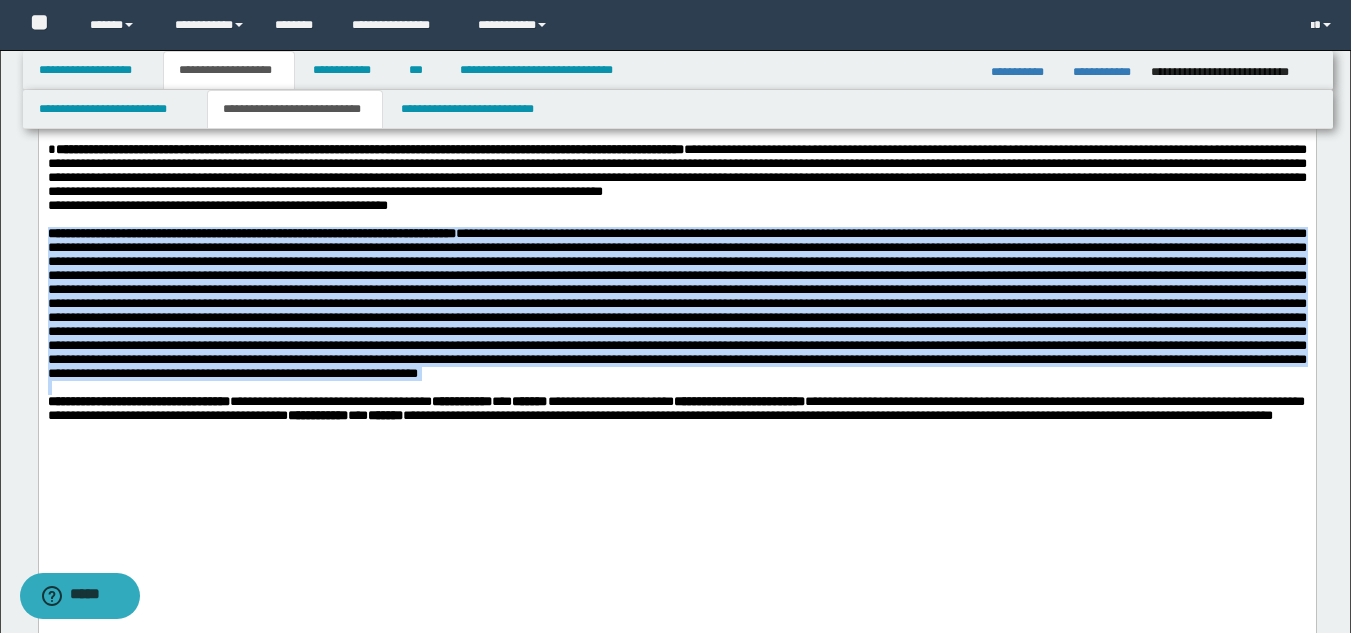 drag, startPoint x: 48, startPoint y: 343, endPoint x: 1230, endPoint y: 551, distance: 1200.1616 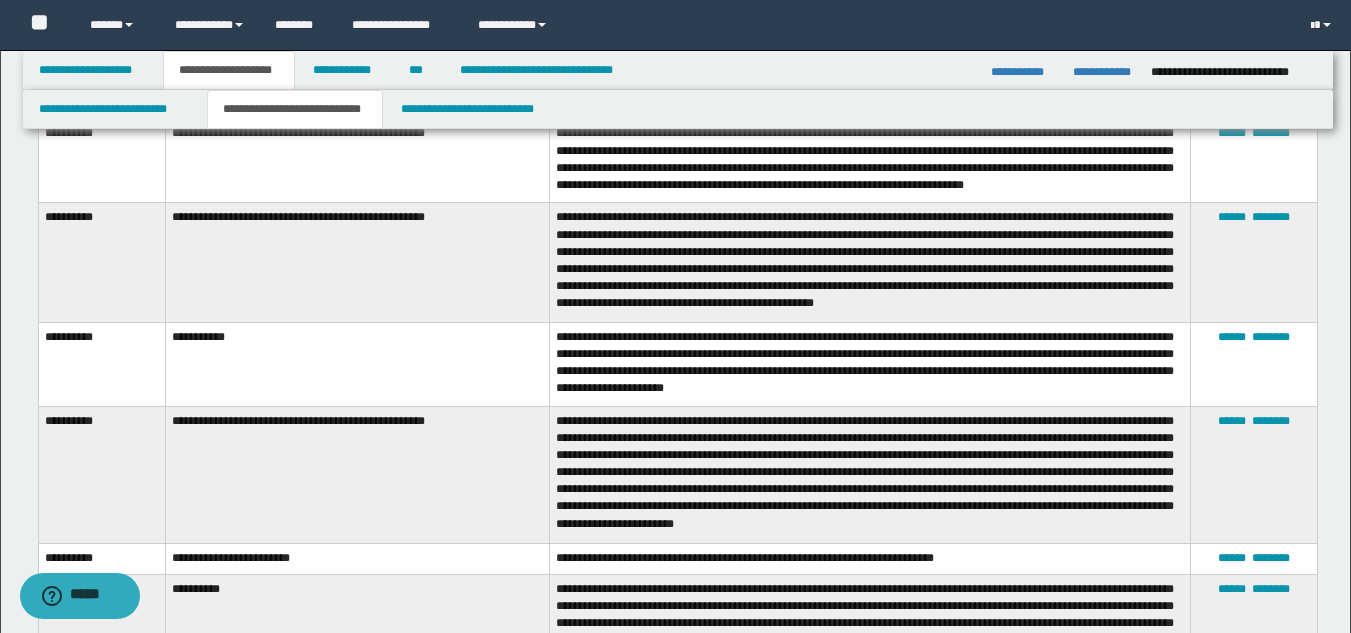 scroll, scrollTop: 2629, scrollLeft: 0, axis: vertical 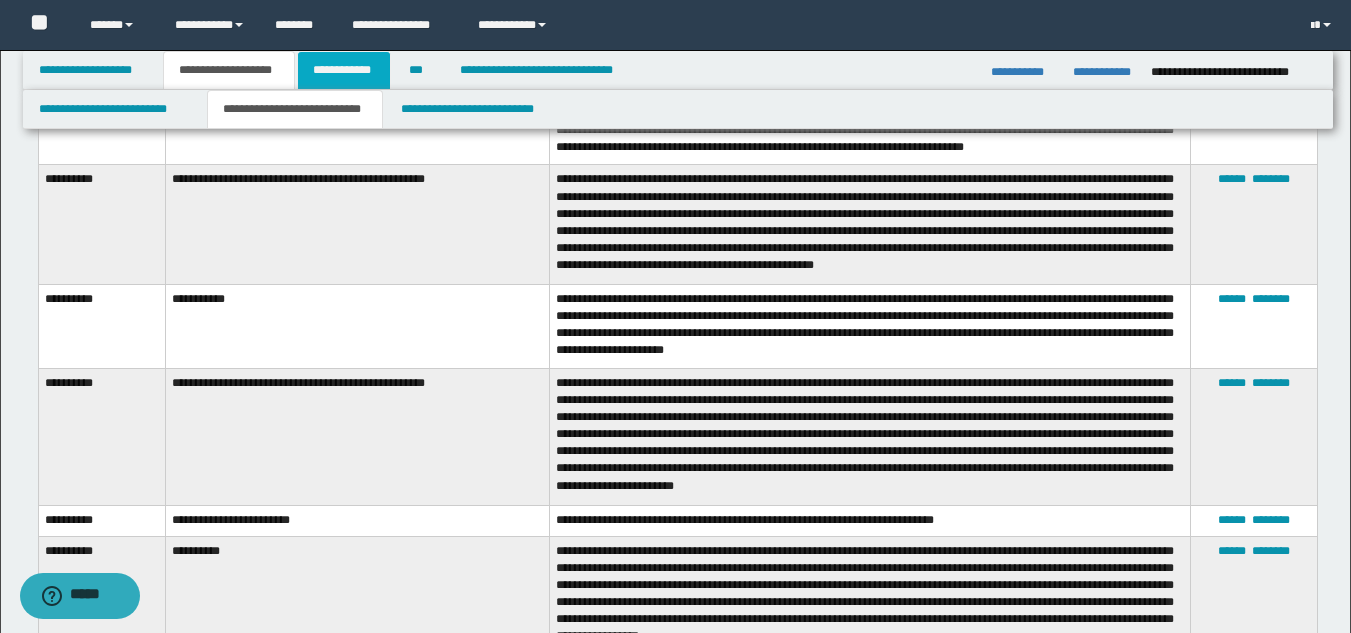 click on "**********" at bounding box center [344, 70] 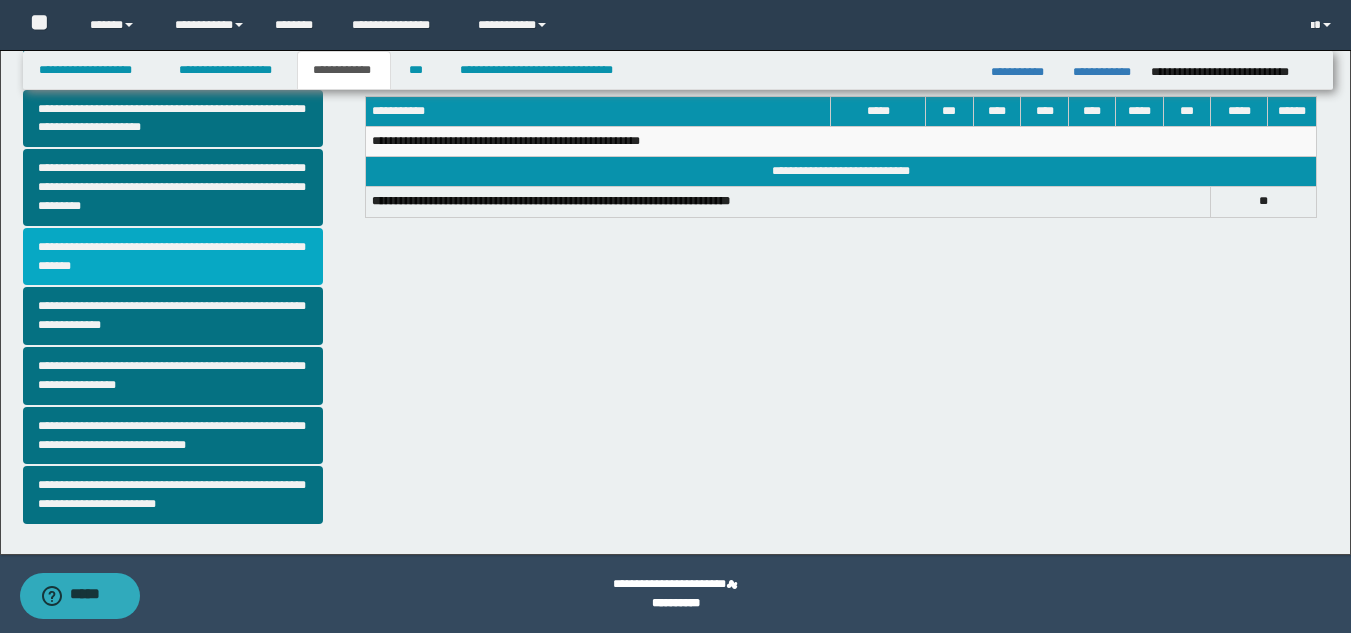 click on "**********" at bounding box center (173, 257) 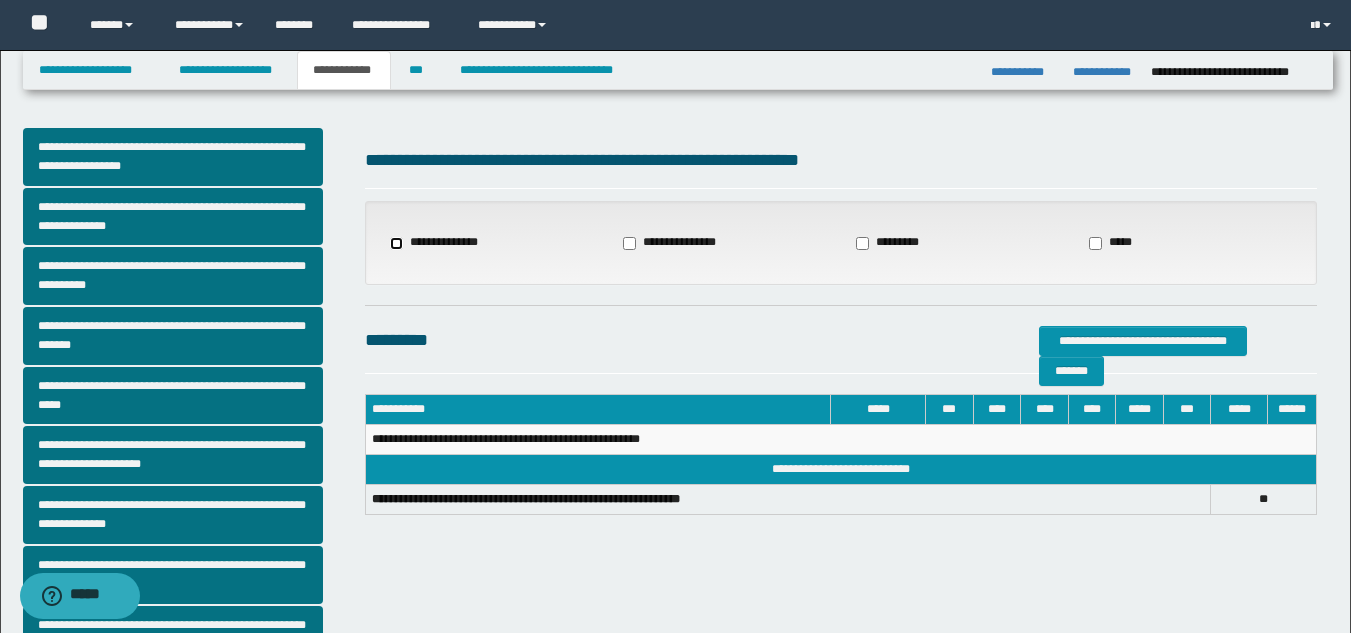 select on "*" 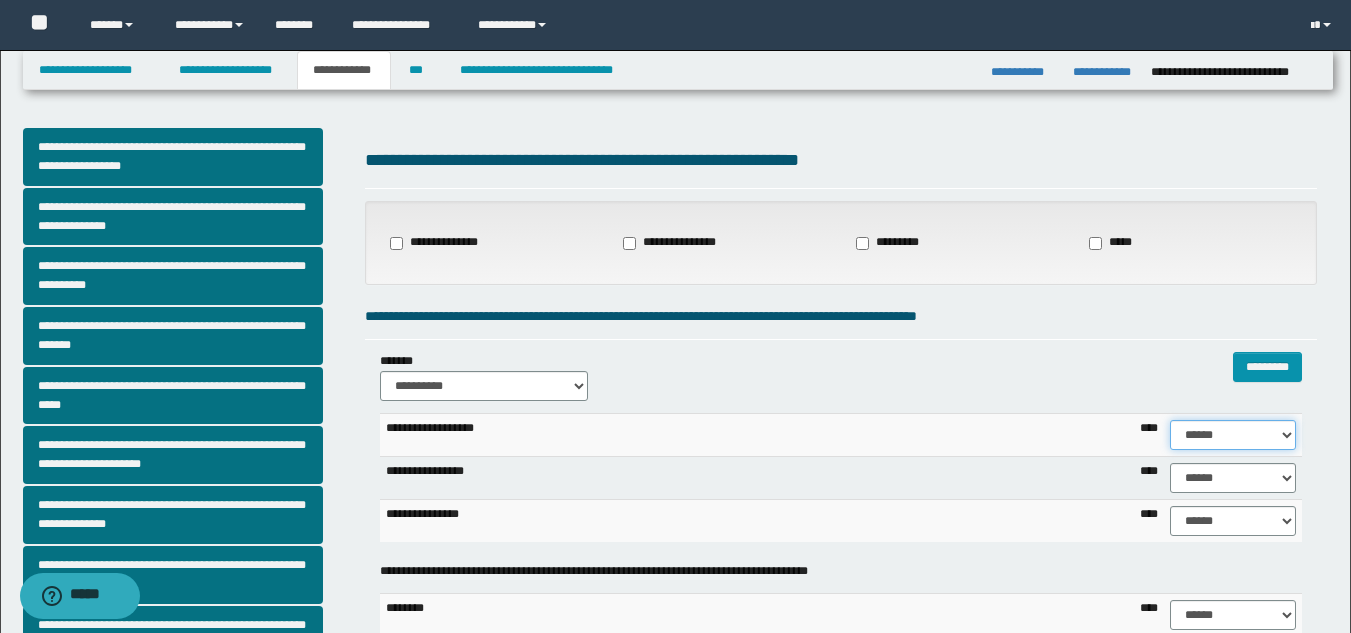 click on "******
****
**
**
**
**
**
**
**
**
***
***
***
***
***
***
***
***
***
***
****
****
****
****" at bounding box center [1233, 435] 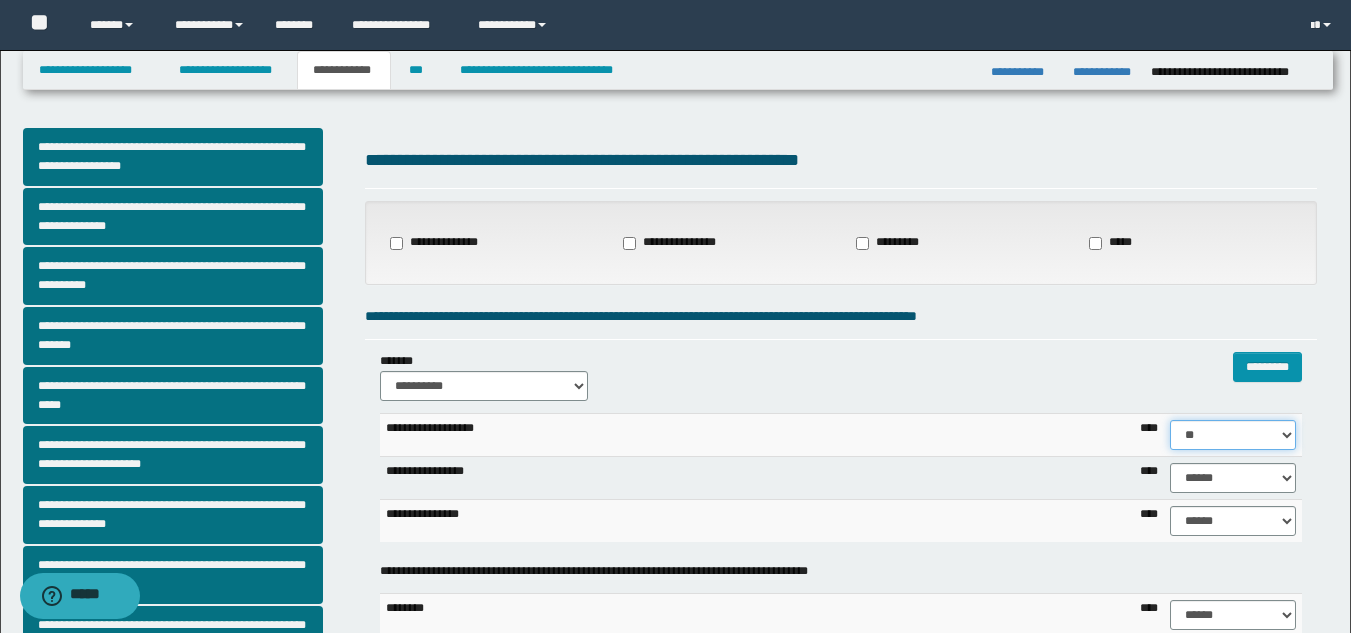 click on "******
****
**
**
**
**
**
**
**
**
***
***
***
***
***
***
***
***
***
***
****
****
****
****" at bounding box center (1233, 435) 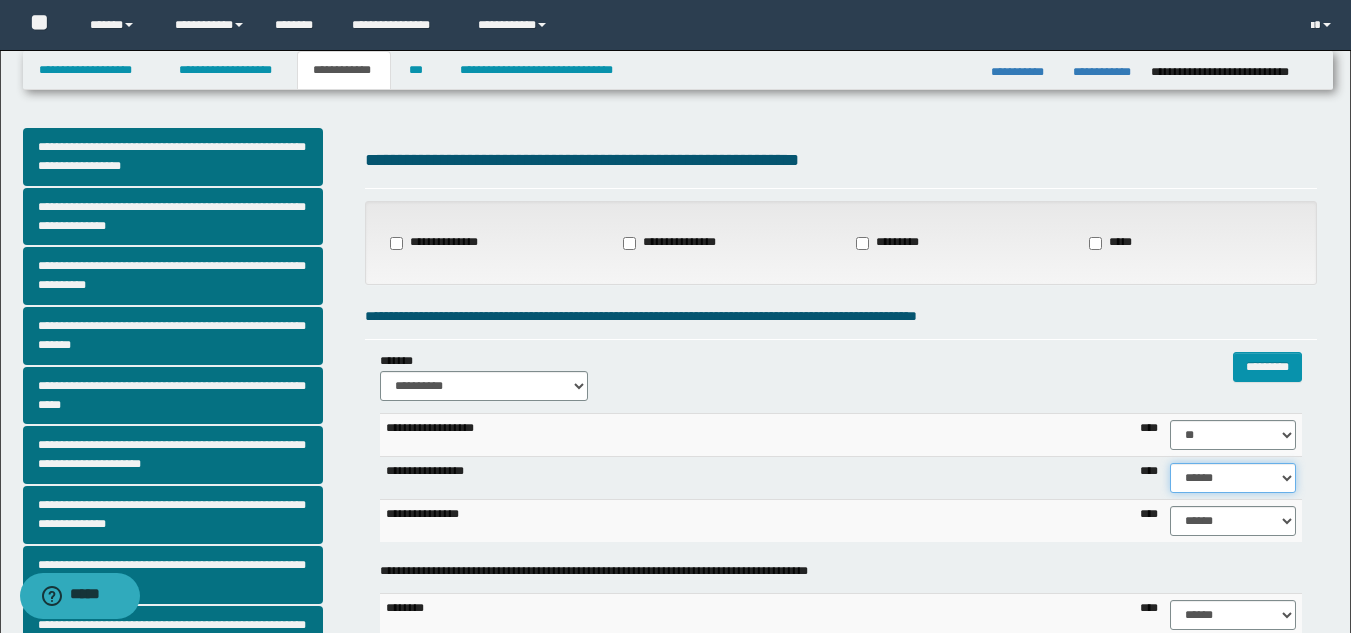 click on "******
****
**
**
**
**
**
**
**
**
***
***
***
***
***
***
***
***
***
***
****
****
****
****" at bounding box center (1233, 478) 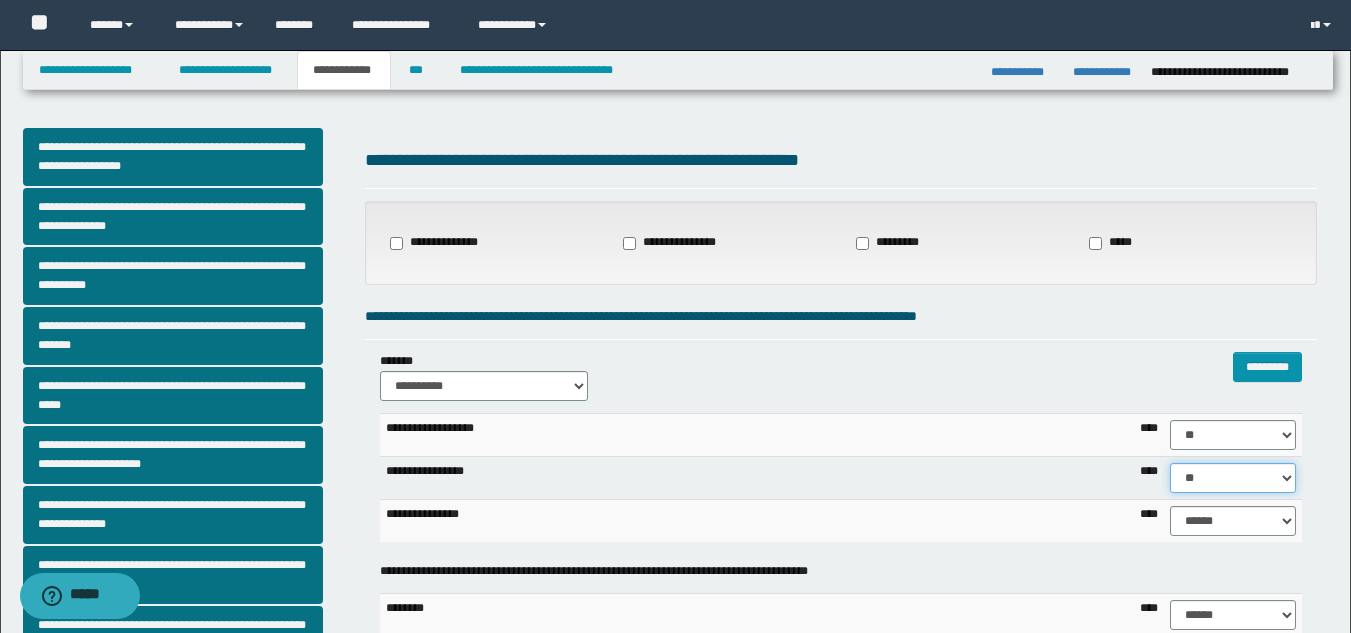 click on "******
****
**
**
**
**
**
**
**
**
***
***
***
***
***
***
***
***
***
***
****
****
****
****" at bounding box center [1233, 478] 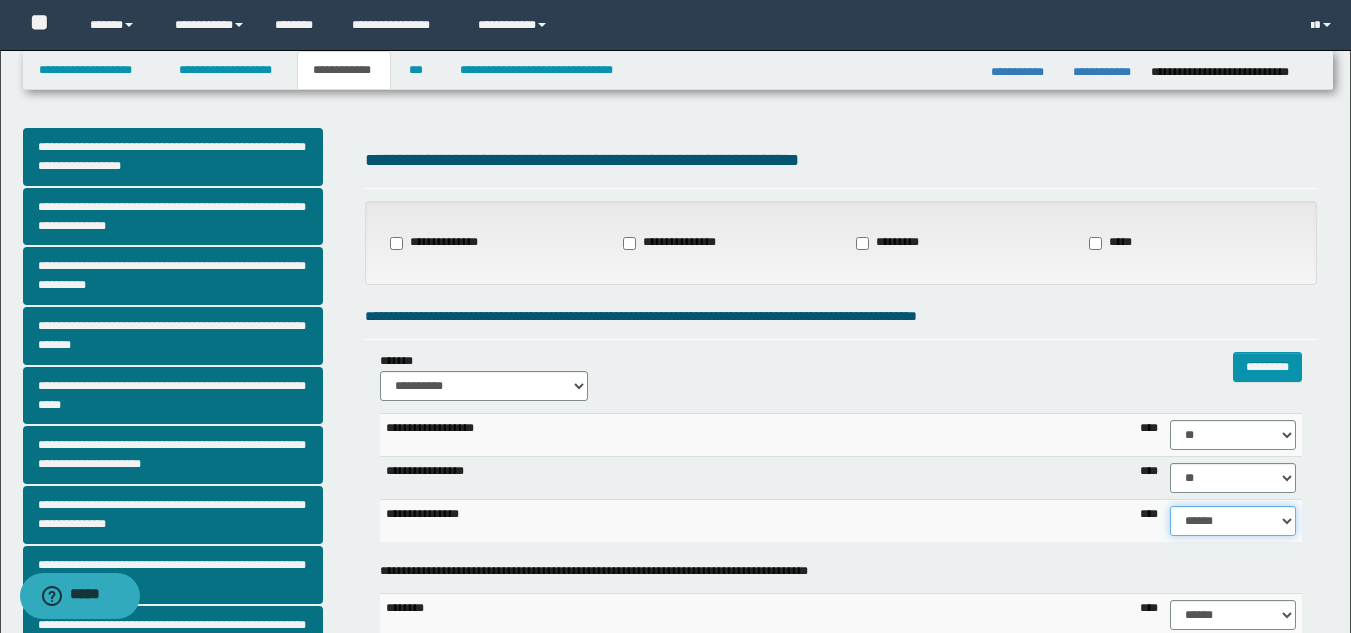 click on "******
****
**
**
**
**
**
**
**
**
***
***
***
***
***
***
***
***
***
***
****
****
****
****" at bounding box center (1233, 521) 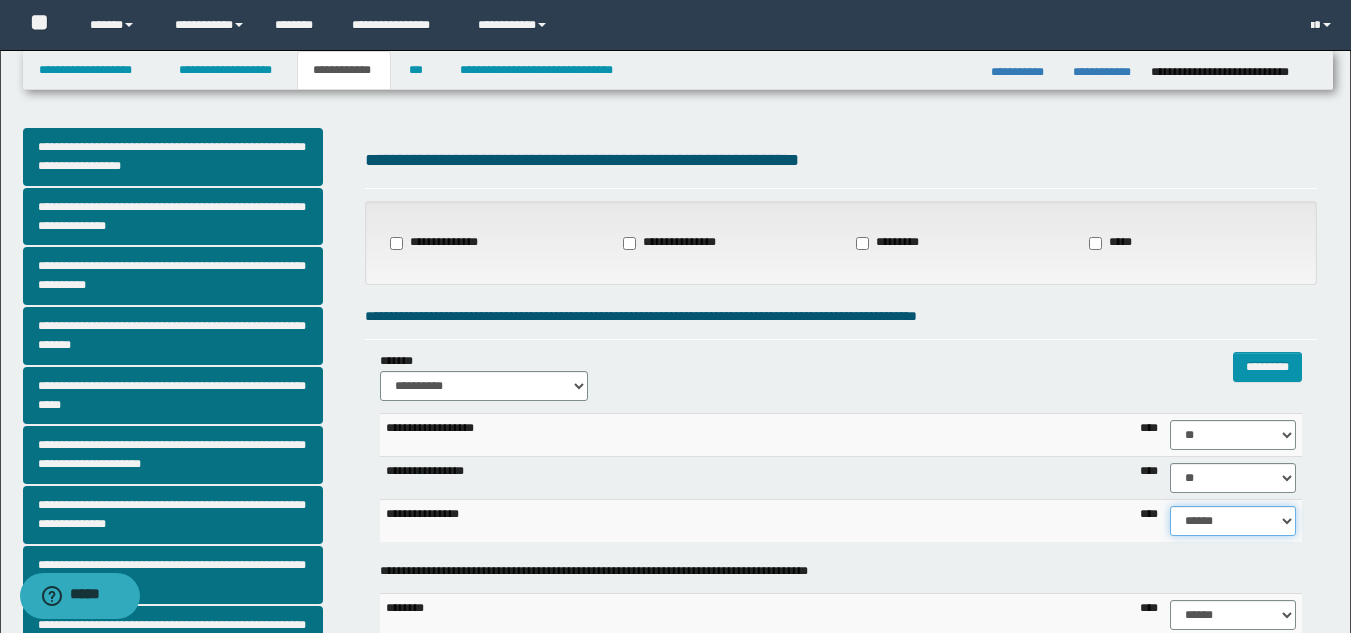 select on "**" 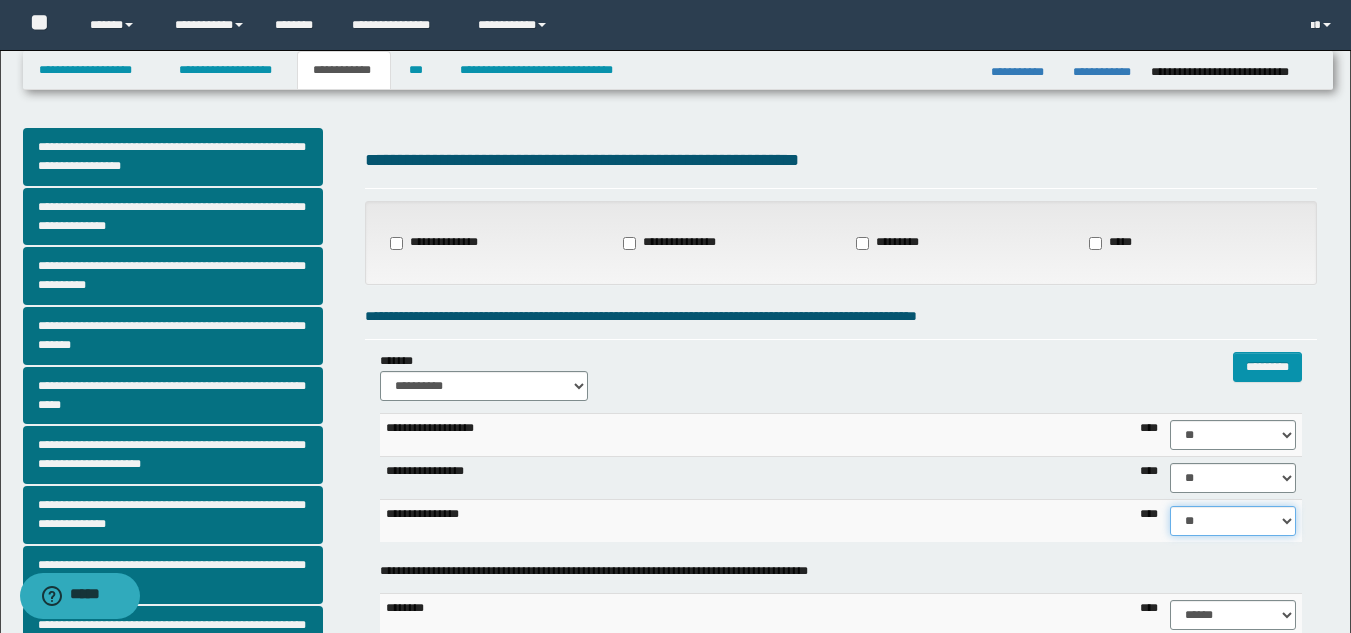 click on "******
****
**
**
**
**
**
**
**
**
***
***
***
***
***
***
***
***
***
***
****
****
****
****" at bounding box center (1233, 521) 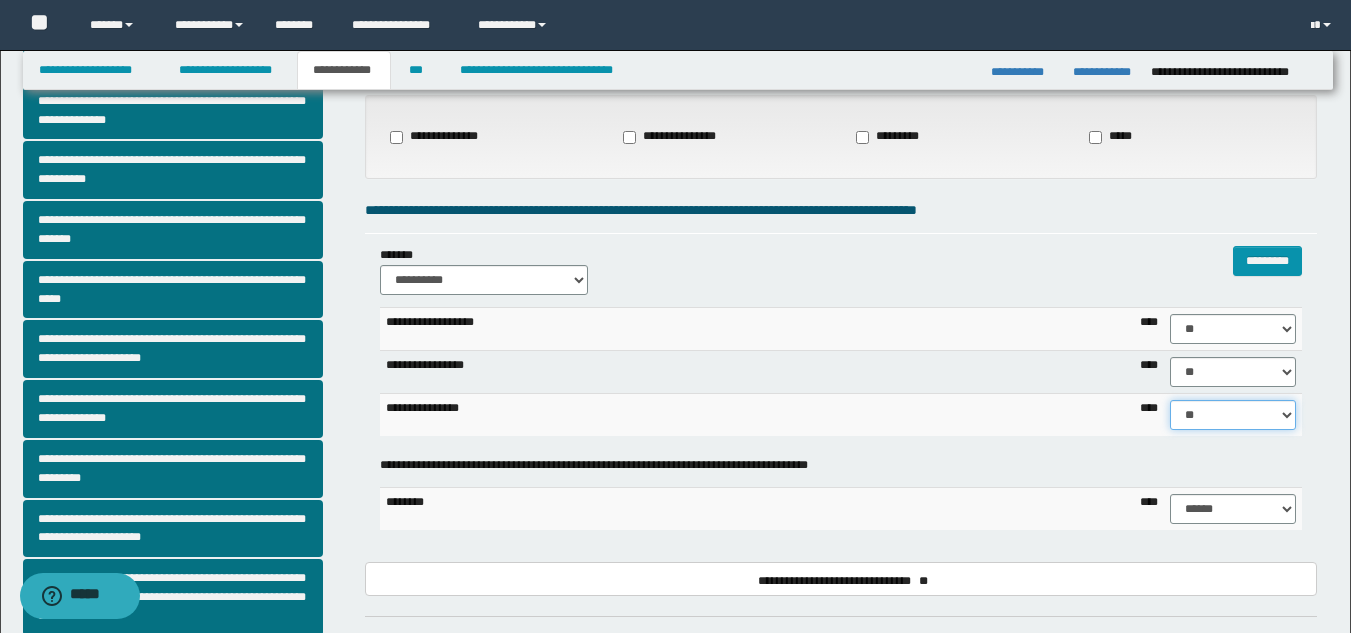 scroll, scrollTop: 100, scrollLeft: 0, axis: vertical 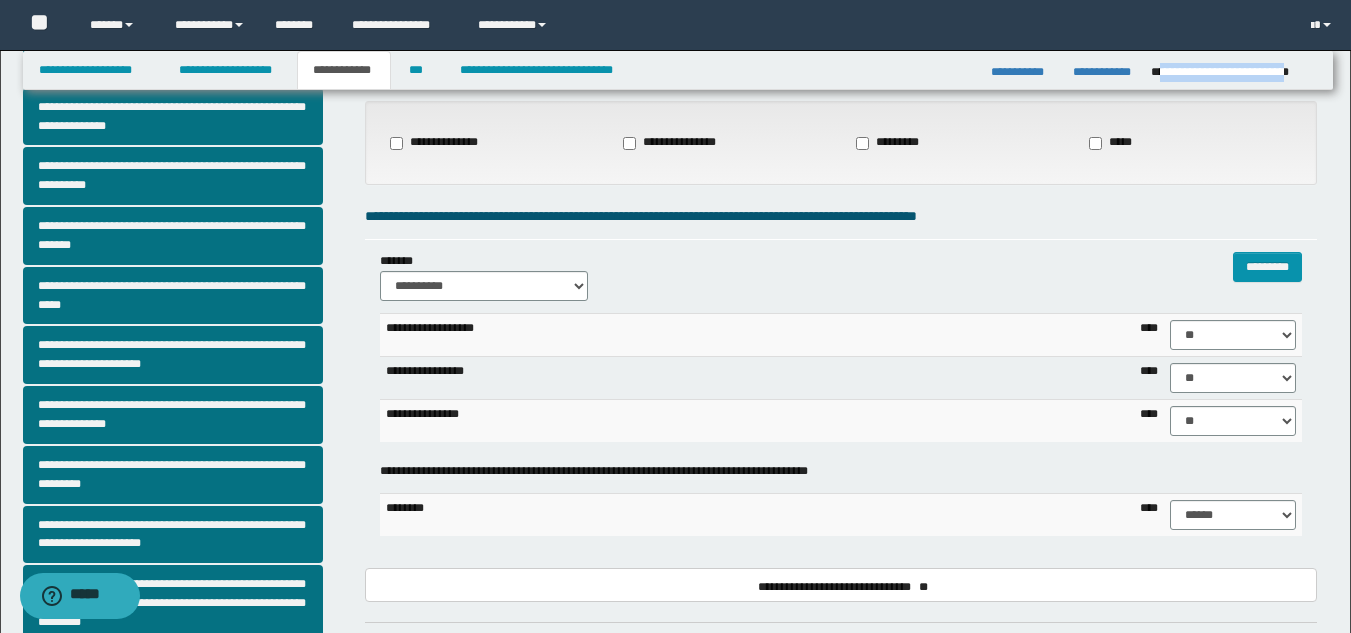 drag, startPoint x: 1159, startPoint y: 69, endPoint x: 1316, endPoint y: 80, distance: 157.38487 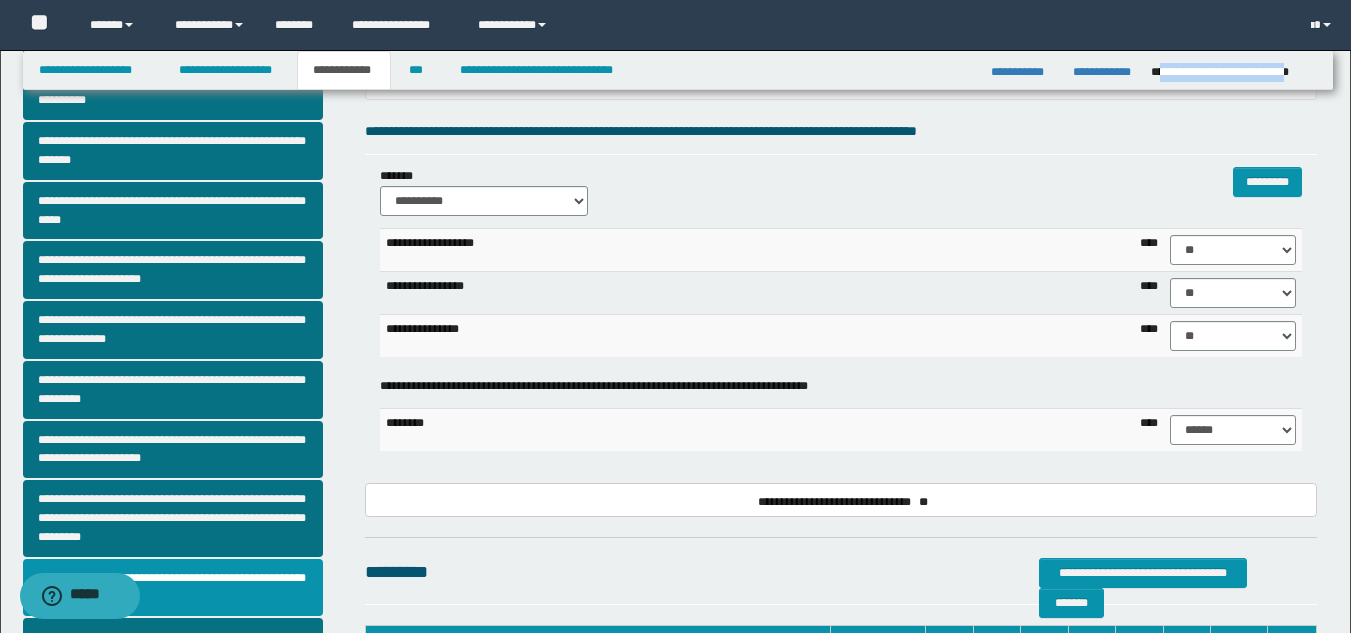 scroll, scrollTop: 50, scrollLeft: 0, axis: vertical 